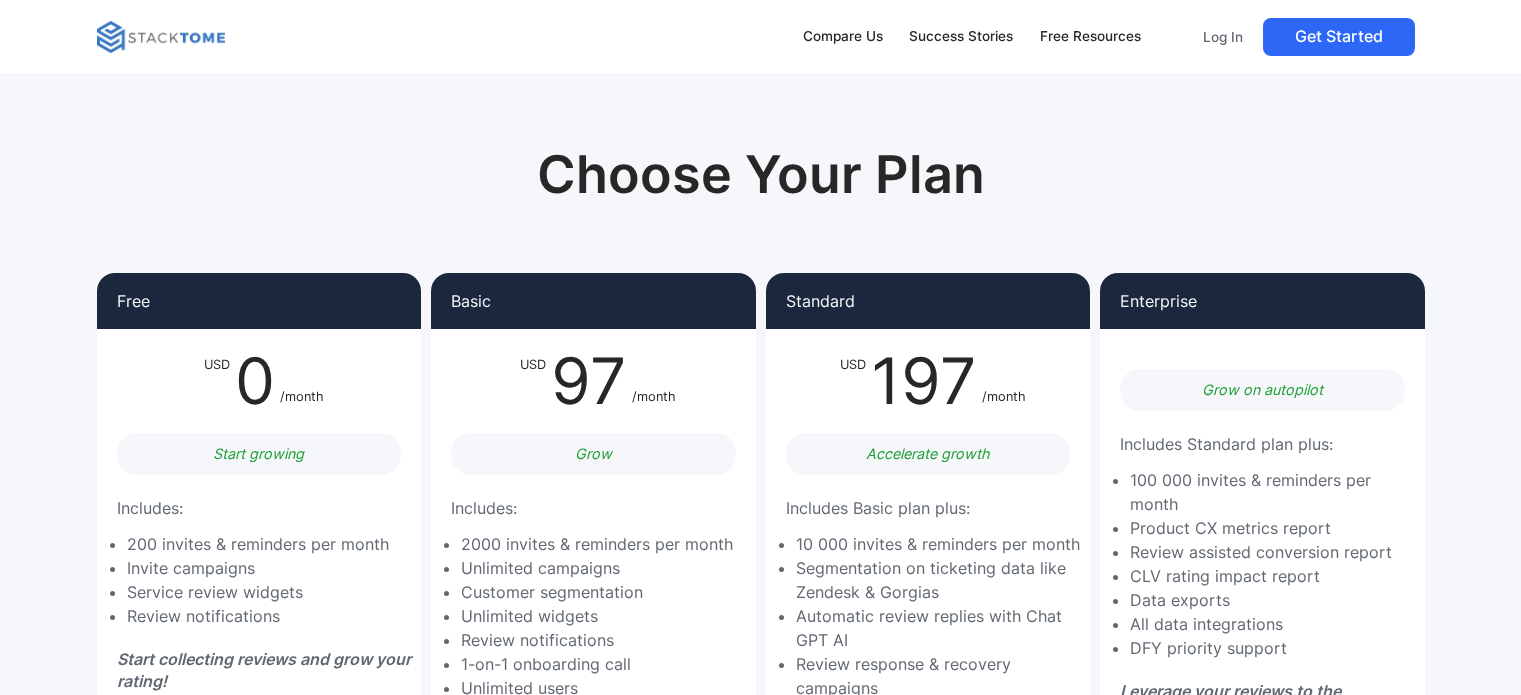scroll, scrollTop: 3400, scrollLeft: 0, axis: vertical 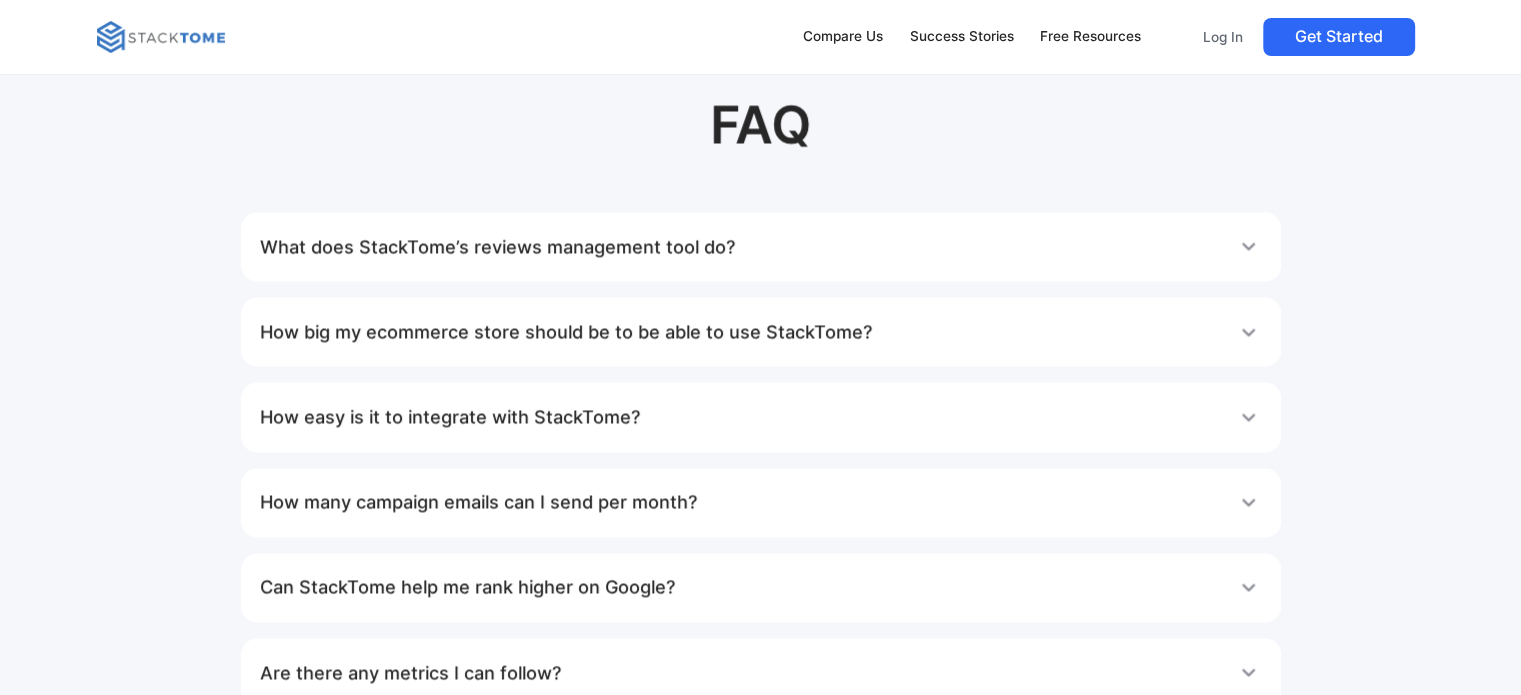 click at bounding box center (161, 37) 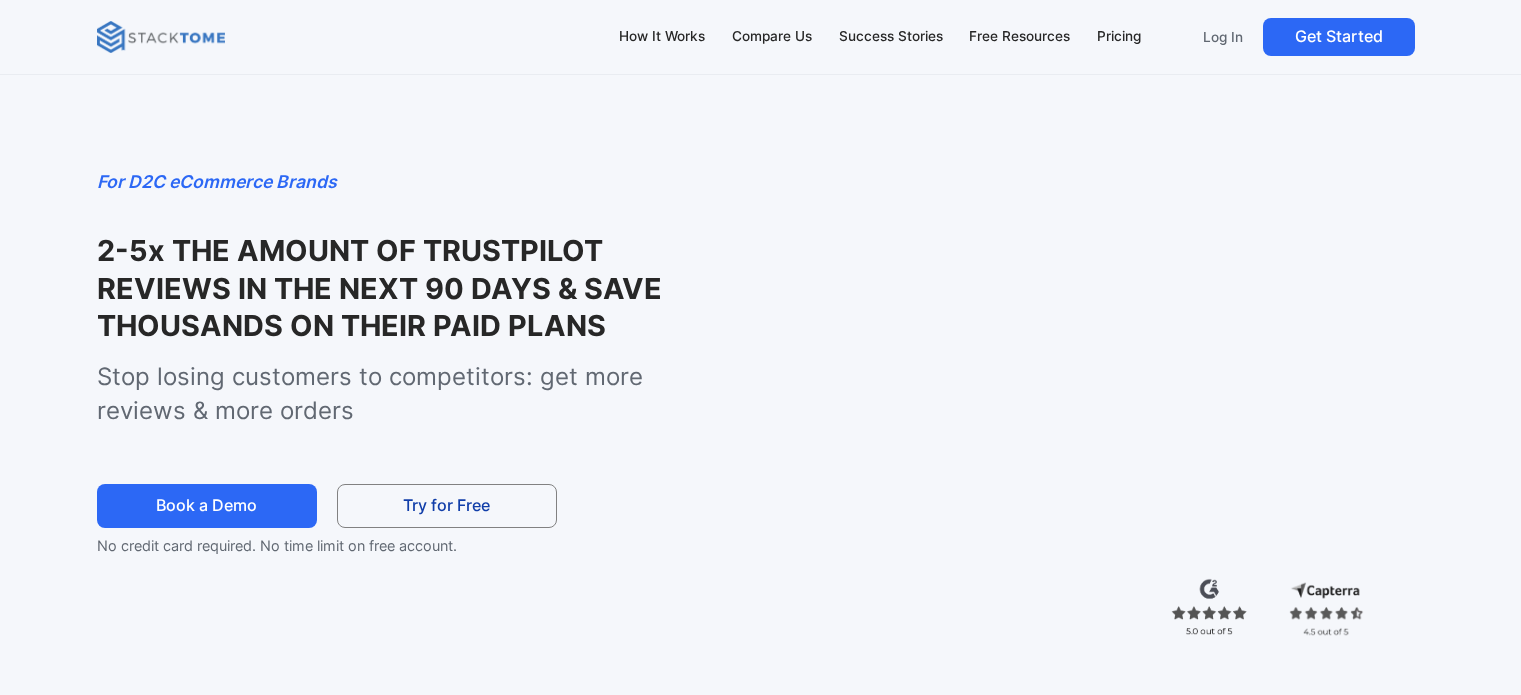 scroll, scrollTop: 0, scrollLeft: 0, axis: both 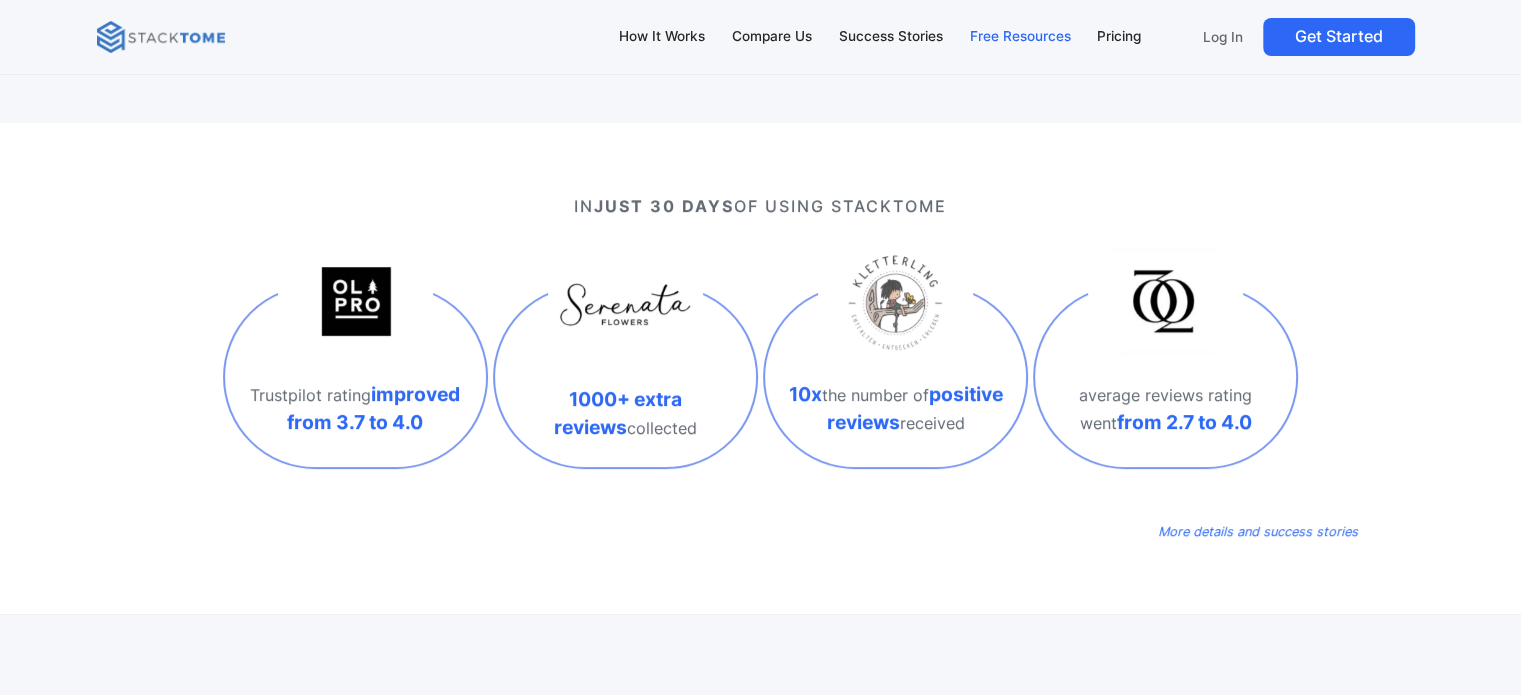 click on "Free Resources" at bounding box center (1019, 37) 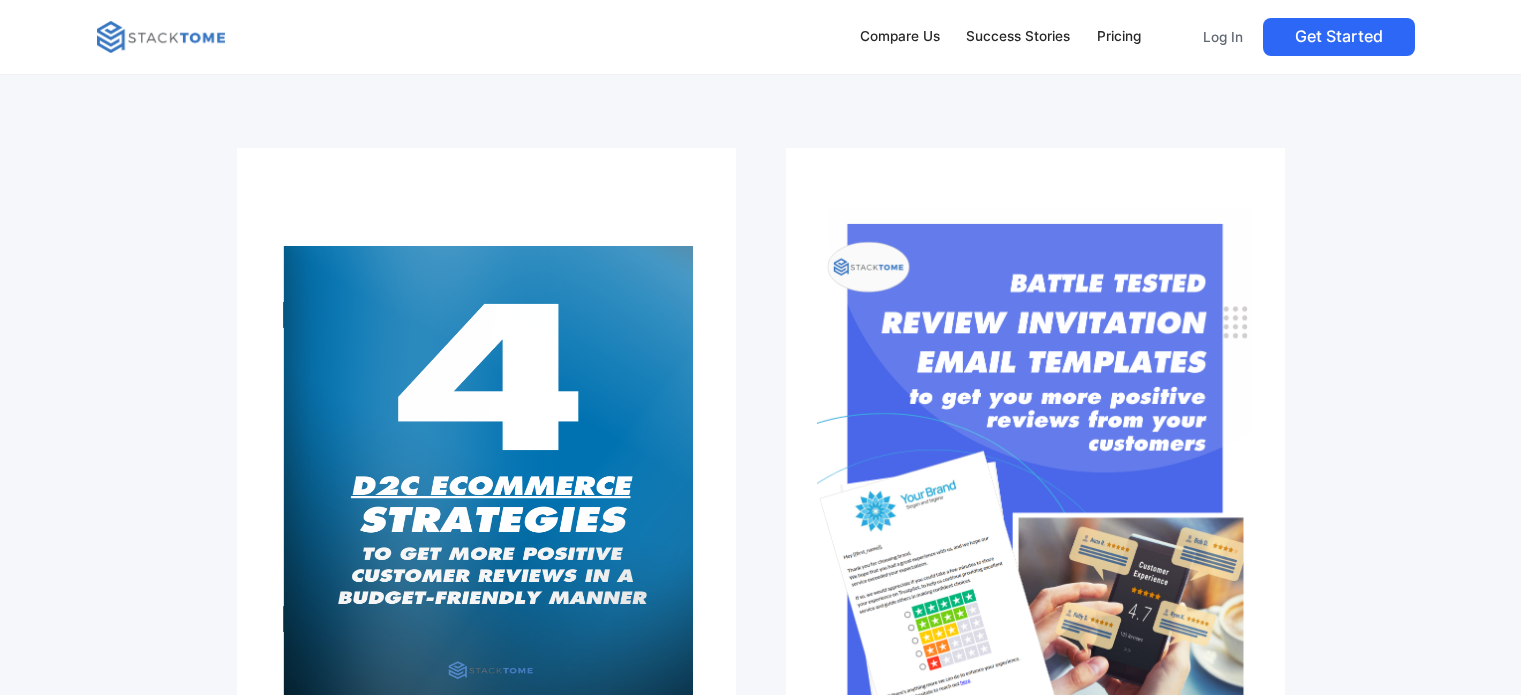 scroll, scrollTop: 0, scrollLeft: 0, axis: both 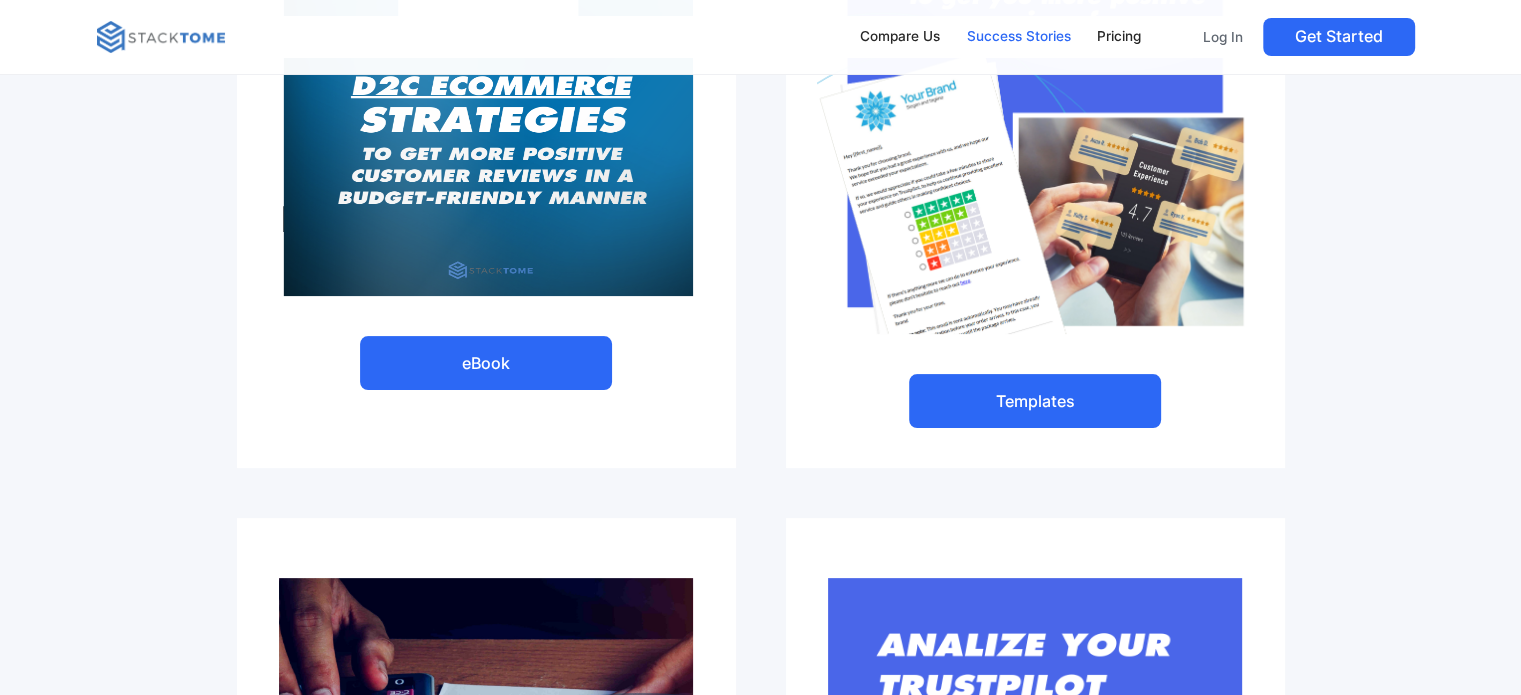 click on "Success Stories" at bounding box center (1018, 37) 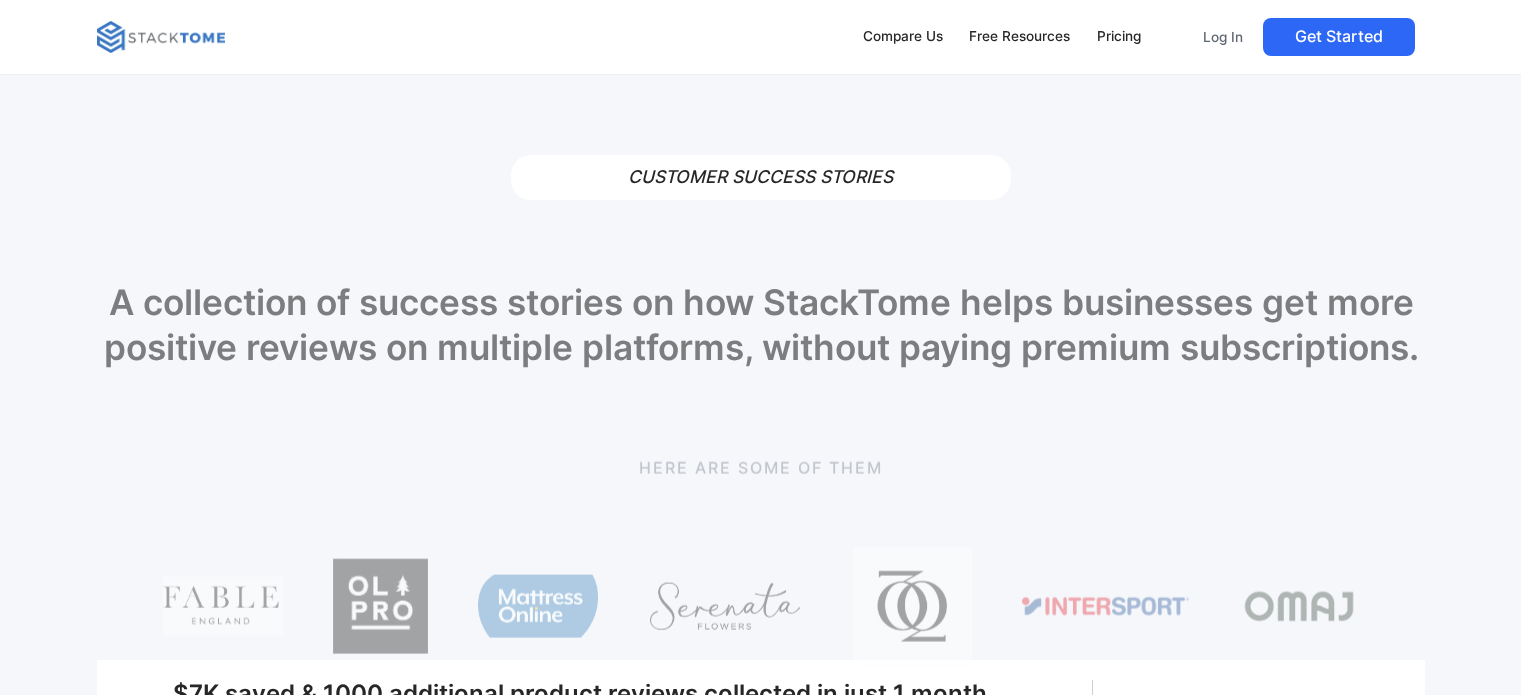 scroll, scrollTop: 0, scrollLeft: 0, axis: both 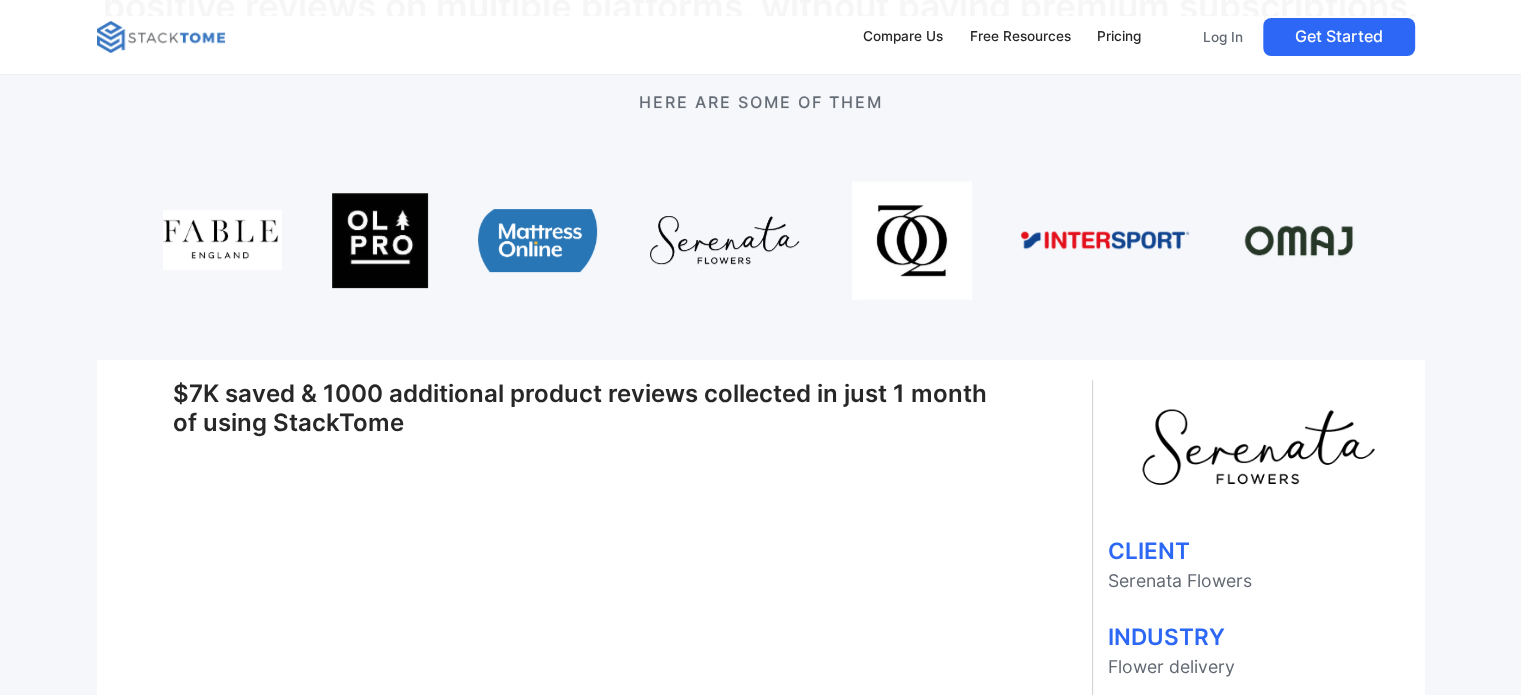 click at bounding box center [161, 37] 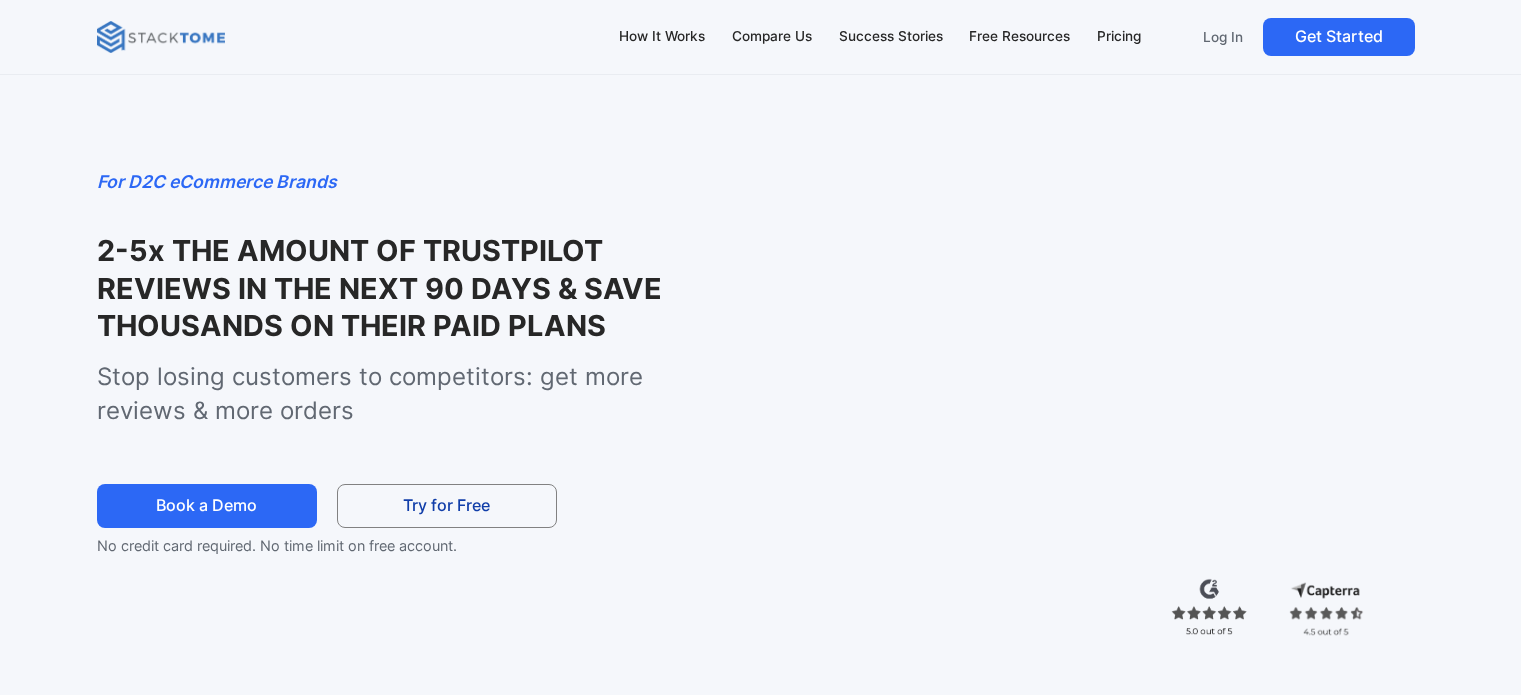 scroll, scrollTop: 0, scrollLeft: 0, axis: both 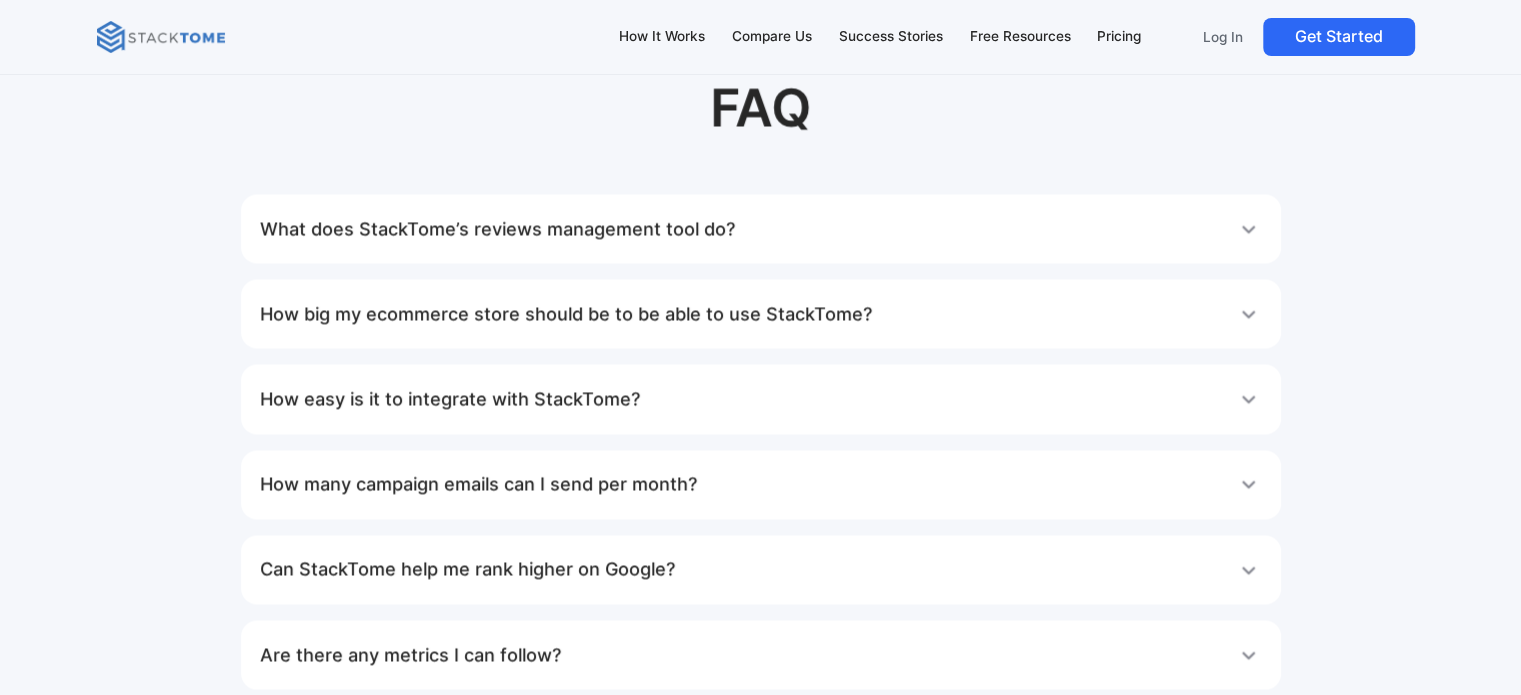 click on "What does StackTome’s reviews management tool do?" at bounding box center (497, 229) 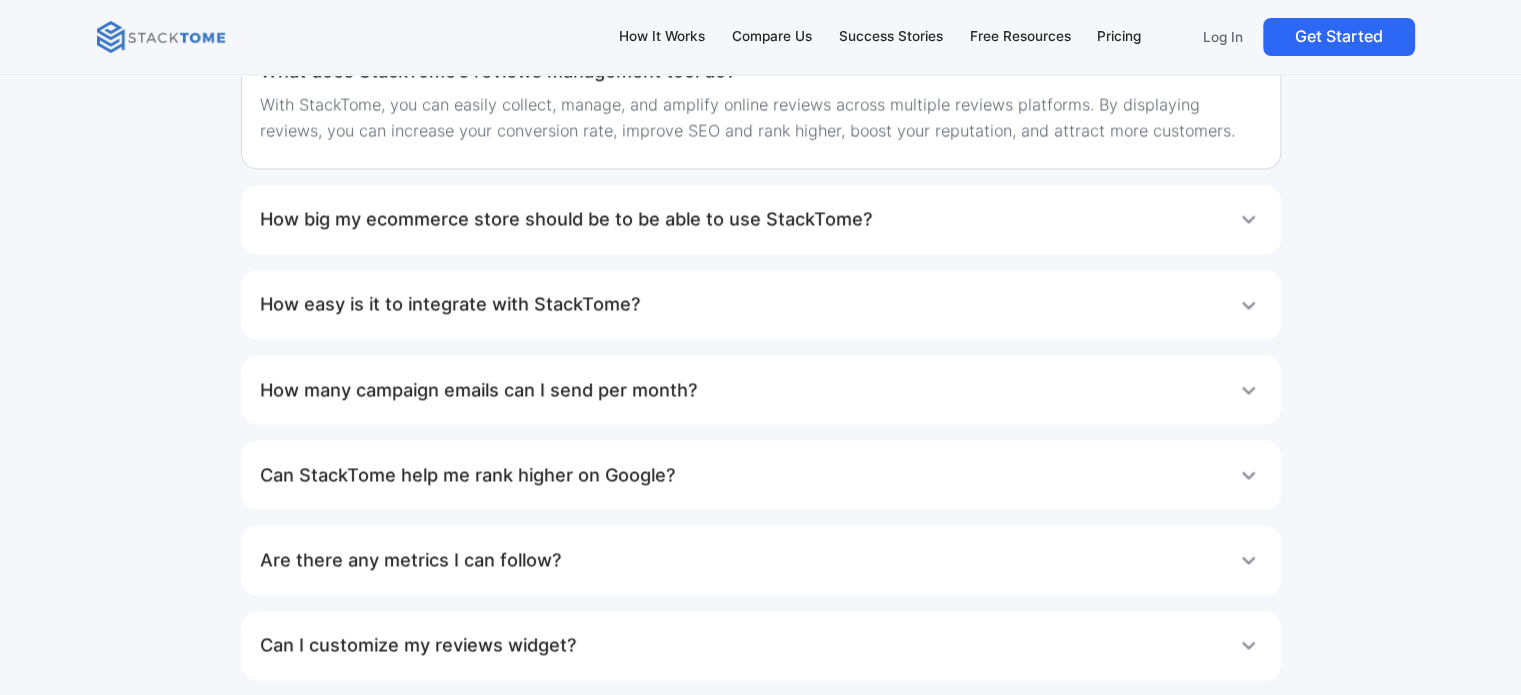 scroll, scrollTop: 11200, scrollLeft: 0, axis: vertical 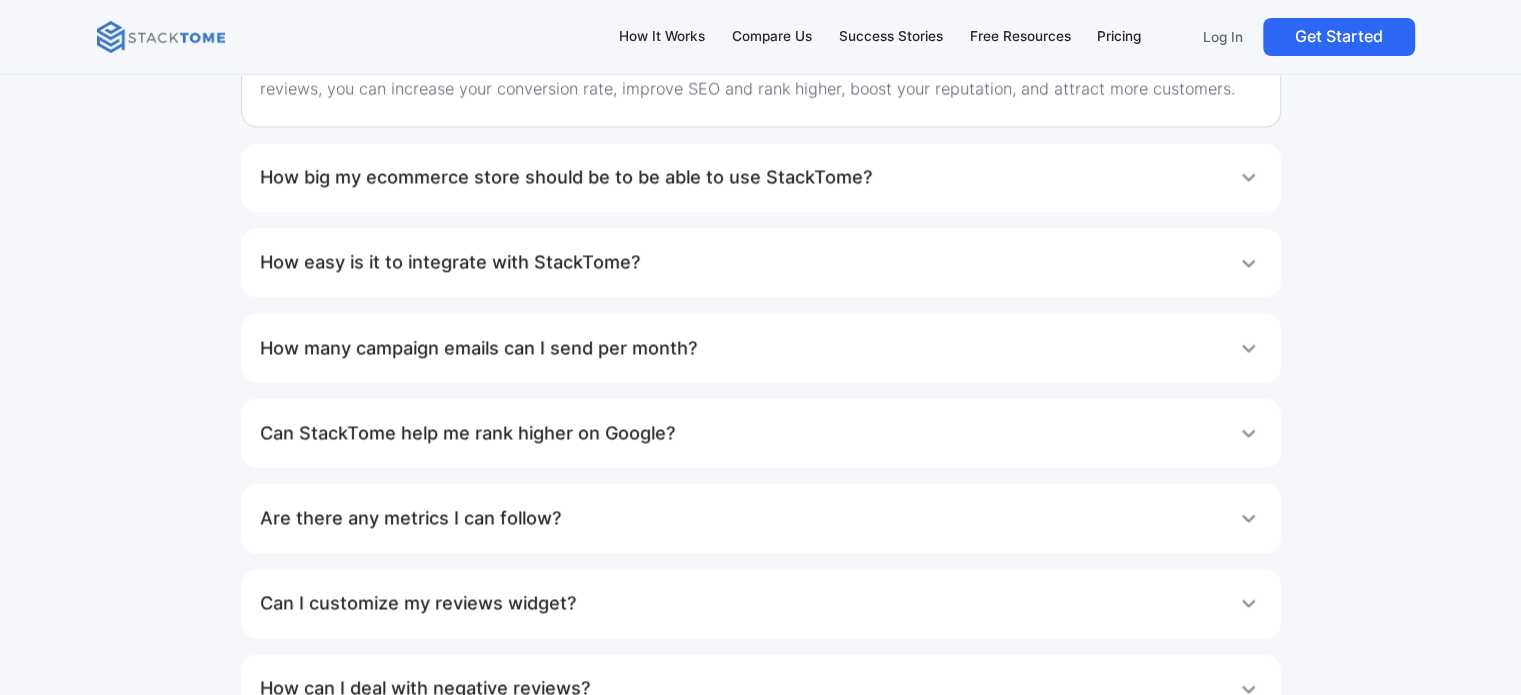 click on "How big my ecommerce store should be to be able to use StackTome?" at bounding box center (566, 177) 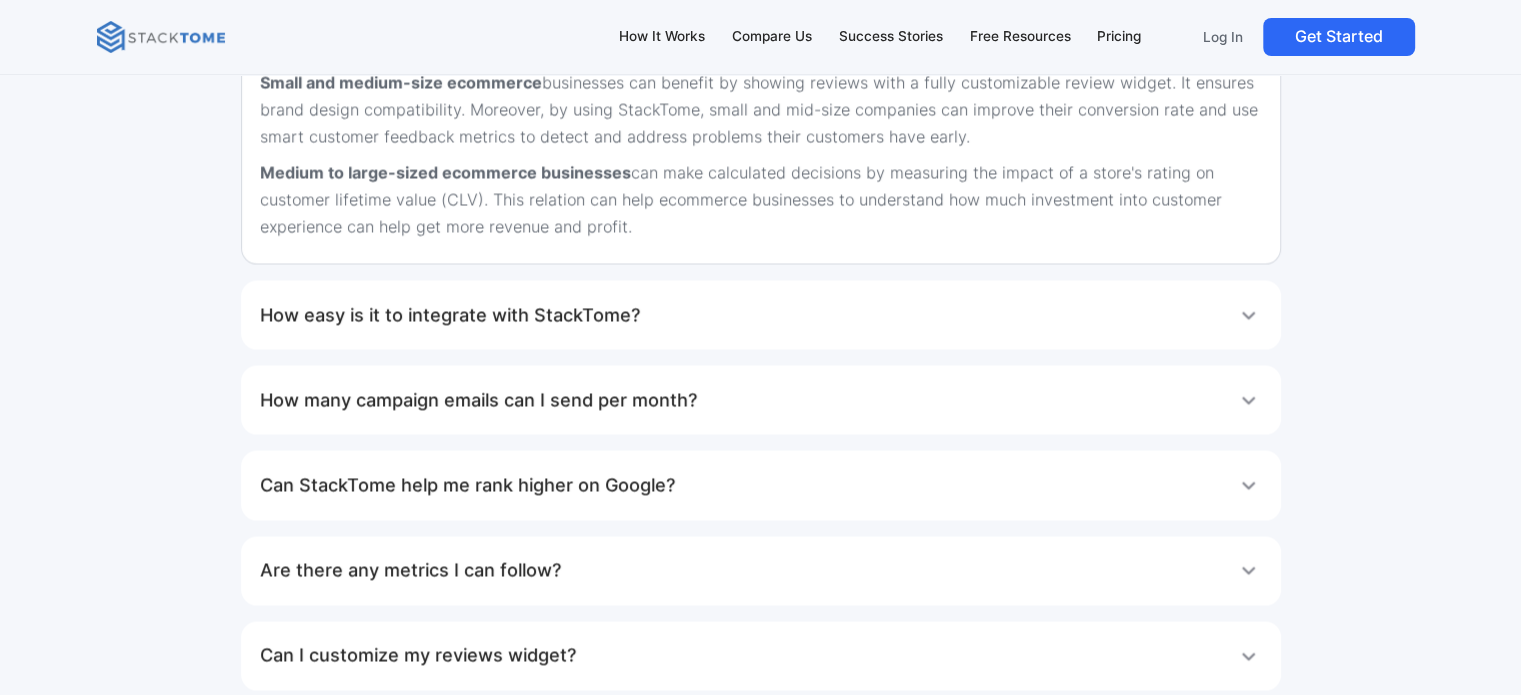 scroll, scrollTop: 11500, scrollLeft: 0, axis: vertical 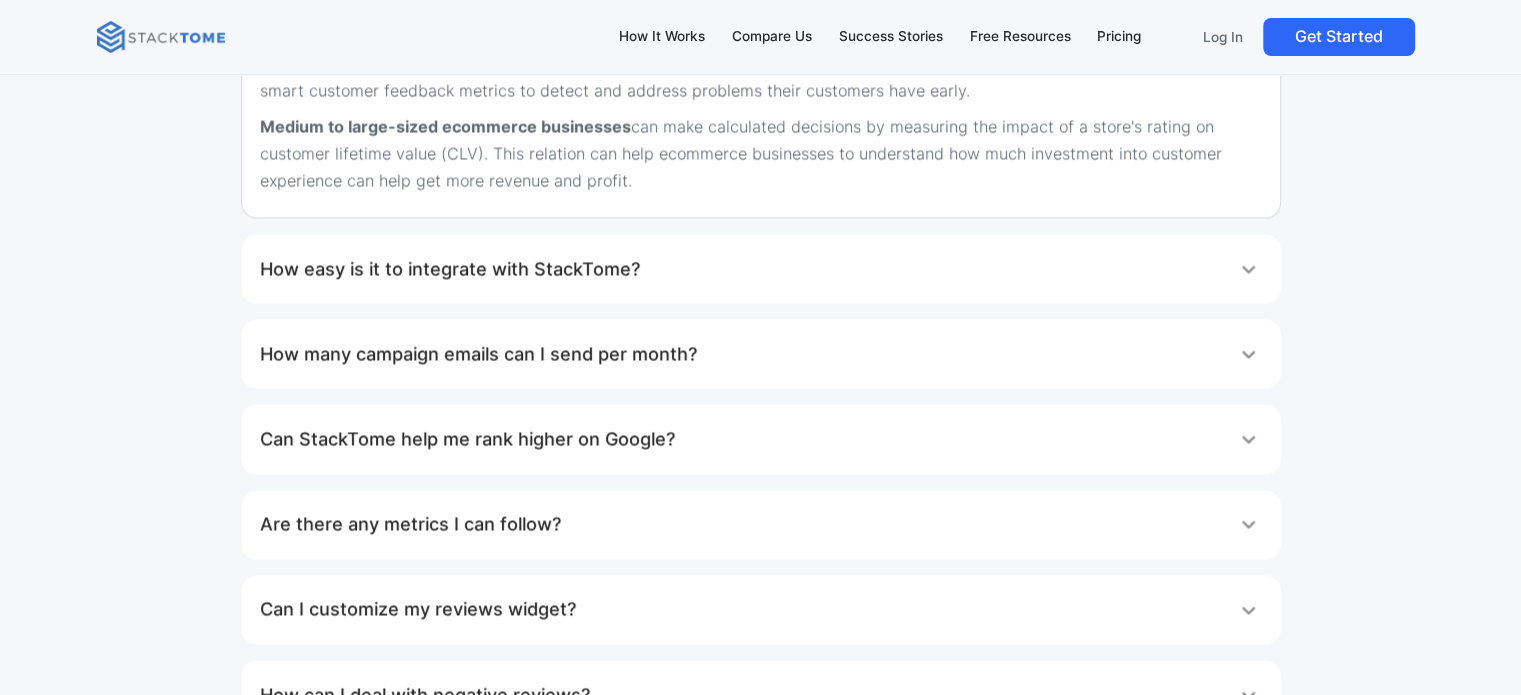 click on "How easy is it to integrate with StackTome?" at bounding box center (450, 270) 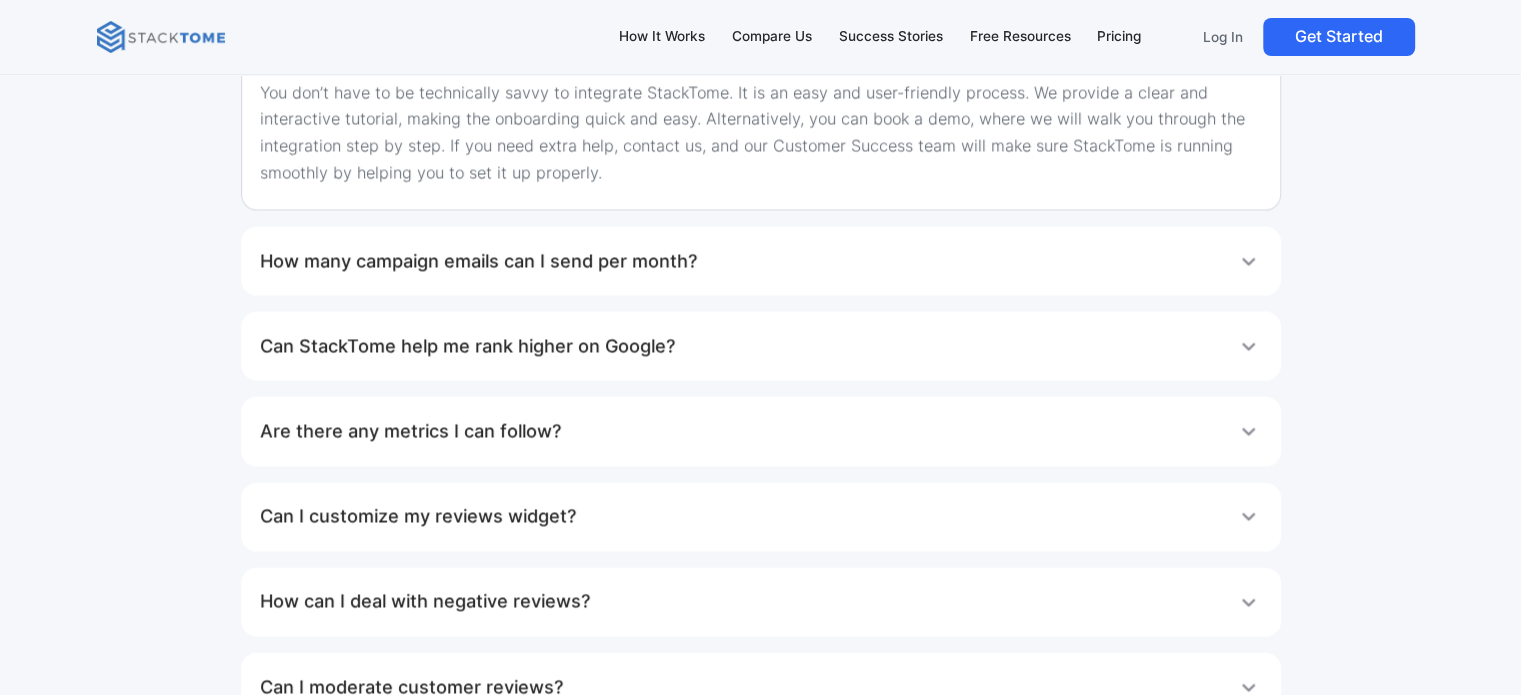 scroll, scrollTop: 11800, scrollLeft: 0, axis: vertical 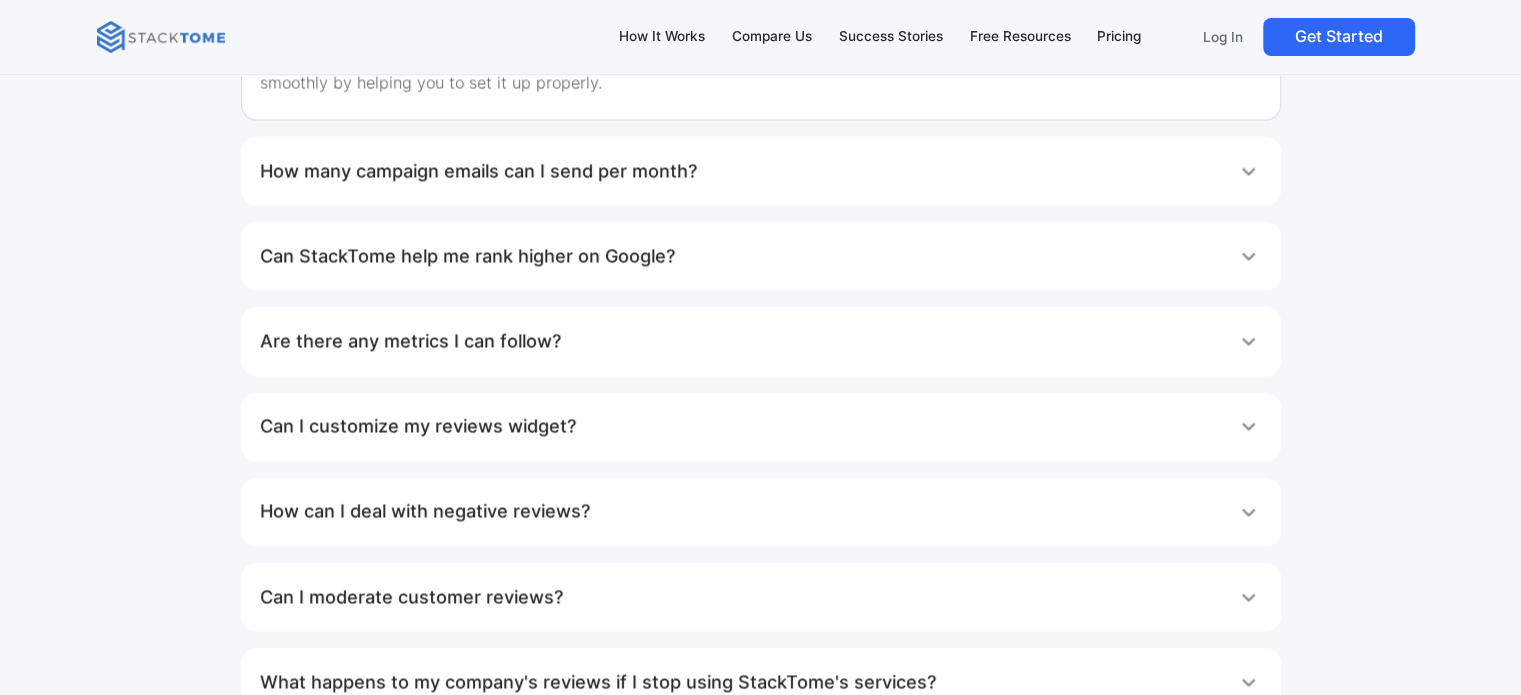 click on "Can StackTome help me rank higher on Google?" at bounding box center (467, 257) 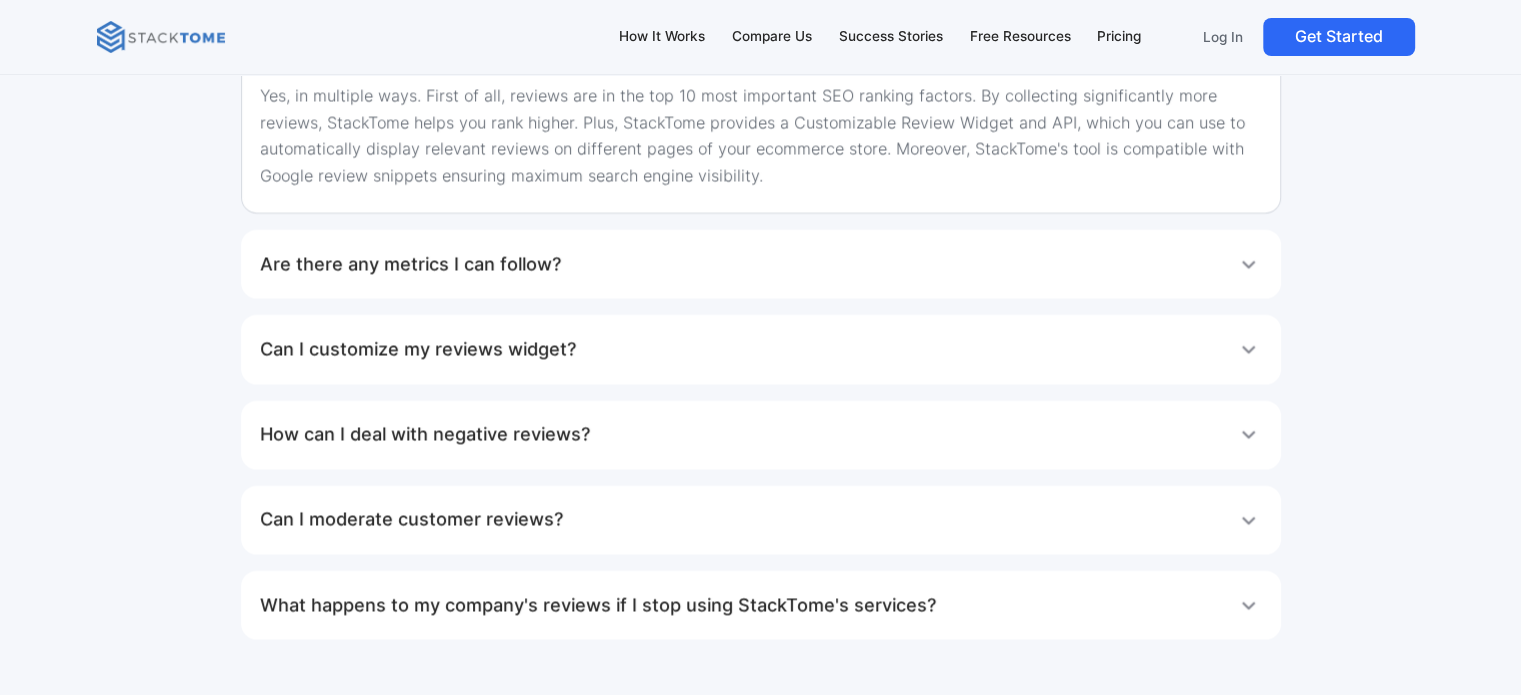 scroll, scrollTop: 12000, scrollLeft: 0, axis: vertical 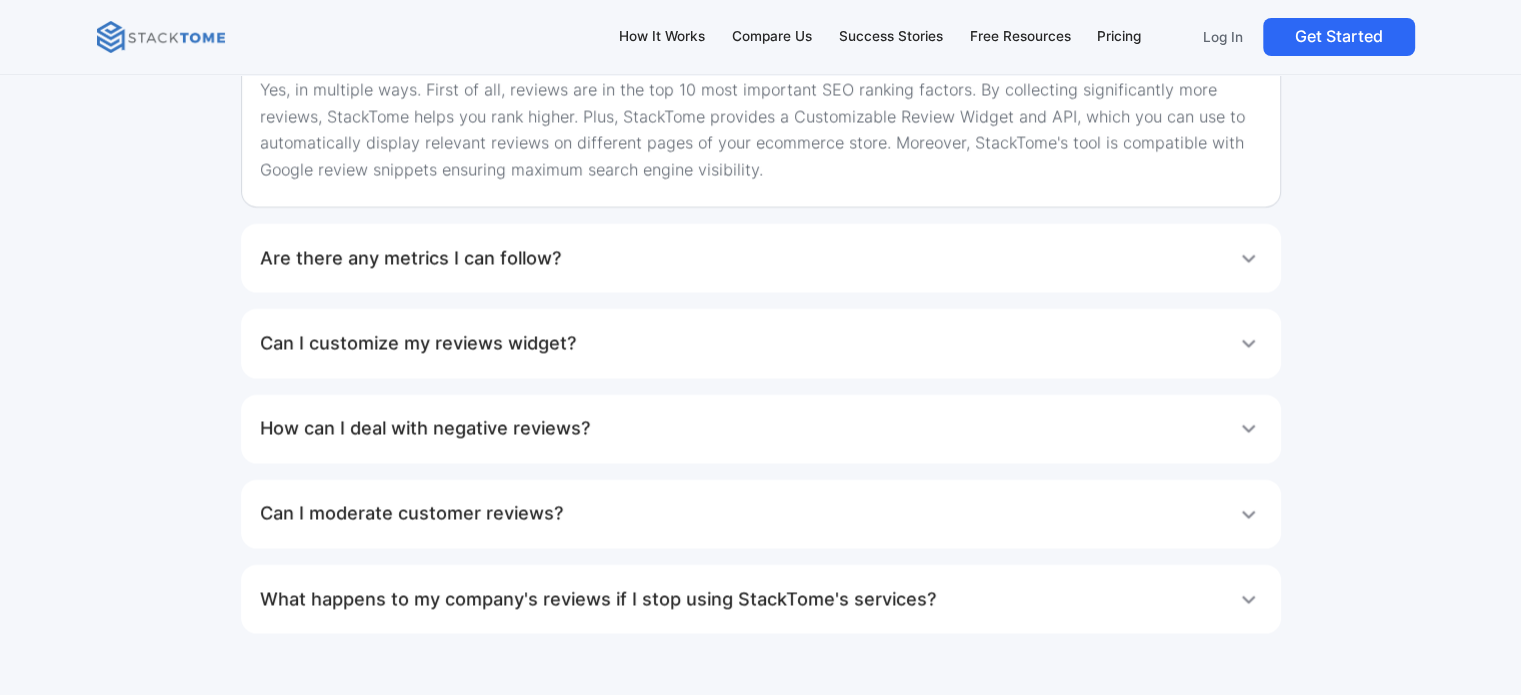click on "Are there any metrics I can follow?" at bounding box center [410, 259] 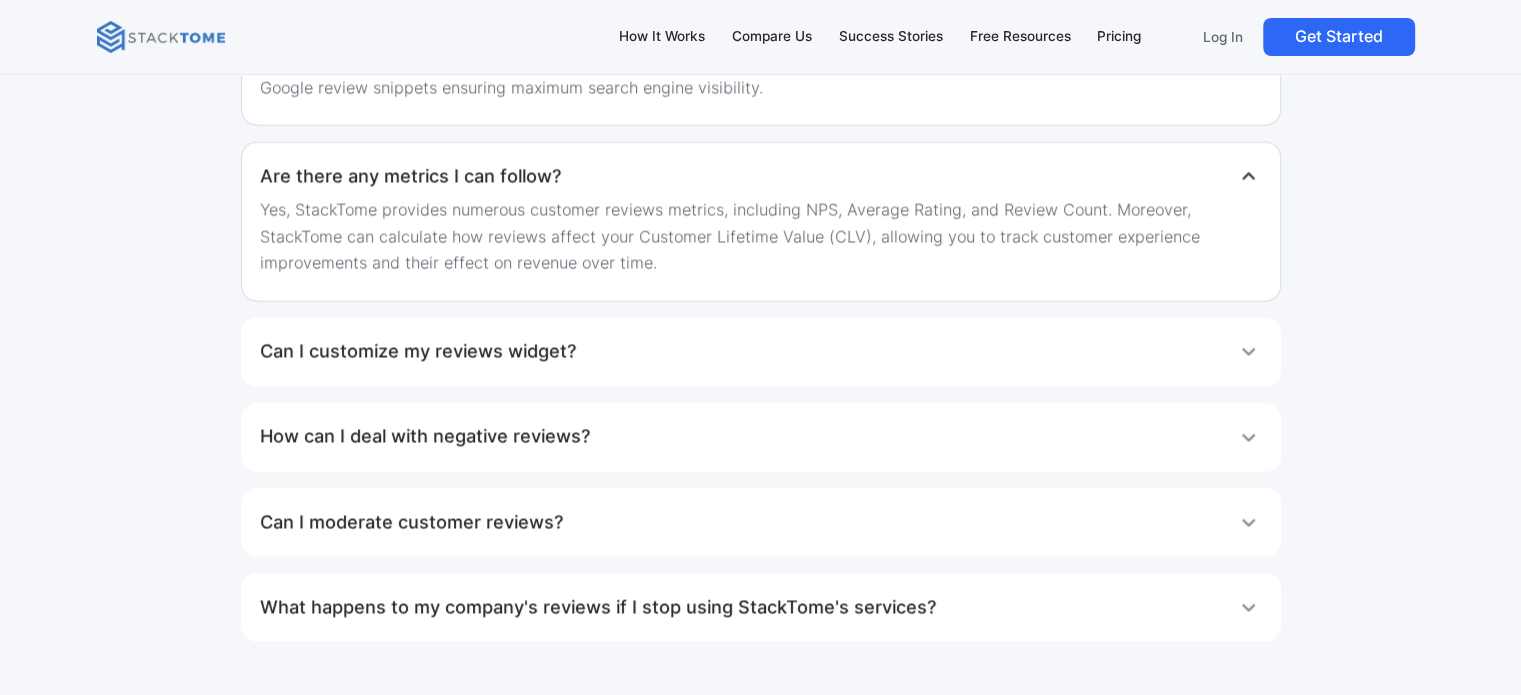 scroll, scrollTop: 12200, scrollLeft: 0, axis: vertical 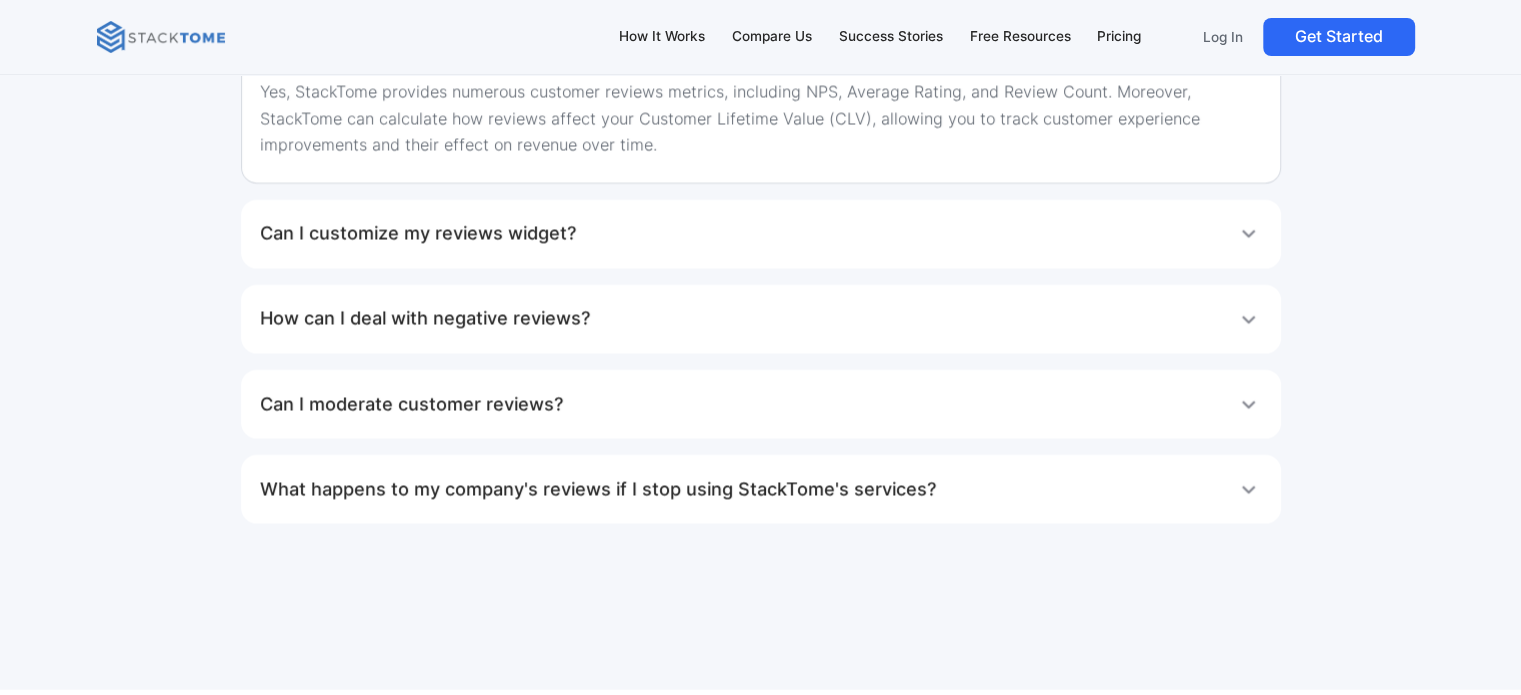 click on "Can I customize my reviews widget?" at bounding box center [418, 234] 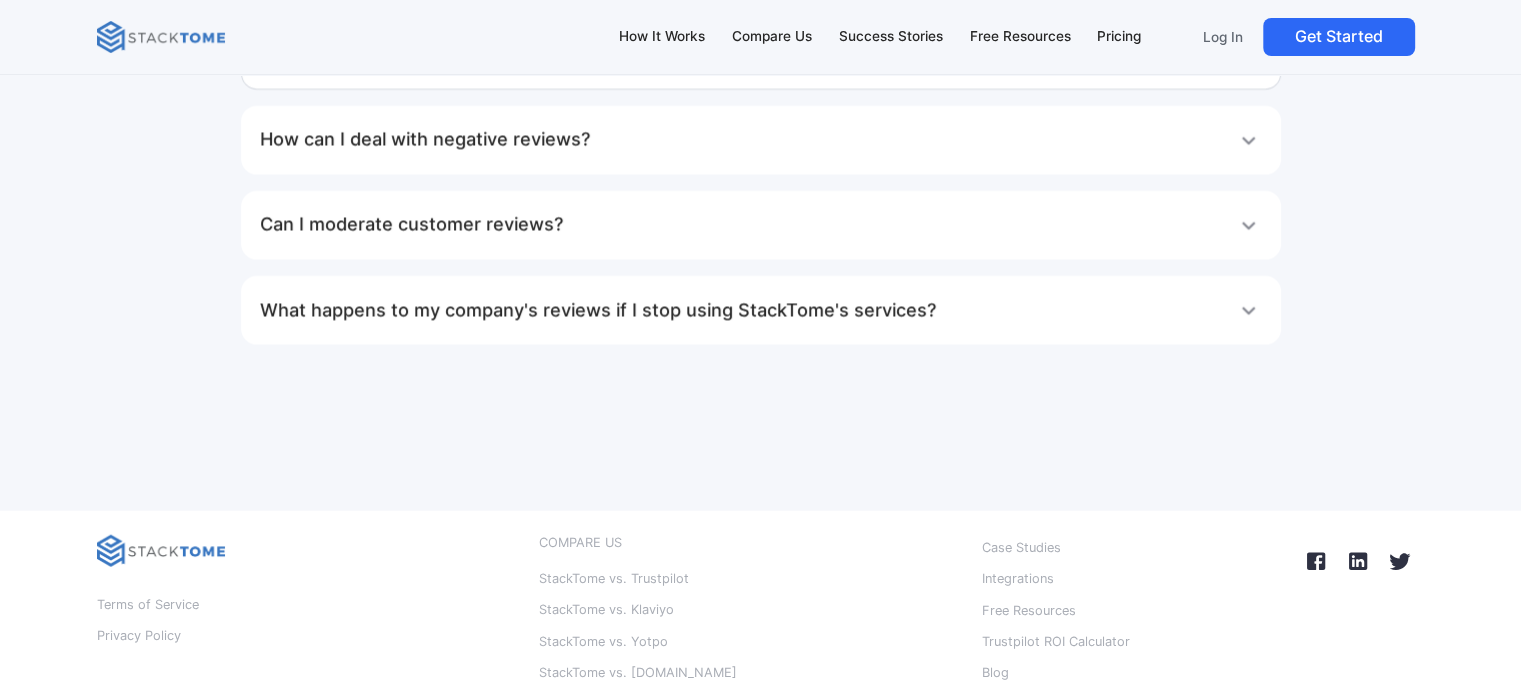 scroll, scrollTop: 12500, scrollLeft: 0, axis: vertical 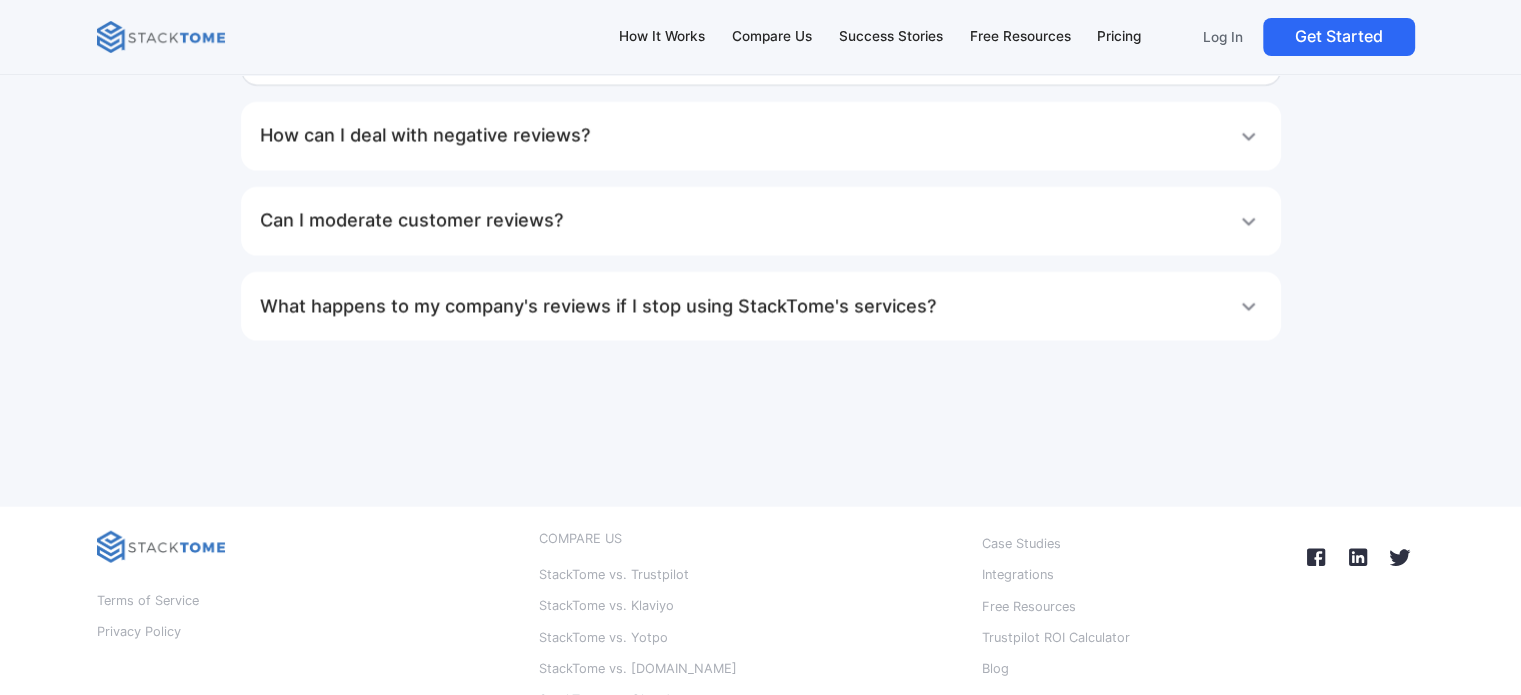 click on "How can I deal with negative reviews?" at bounding box center [425, 136] 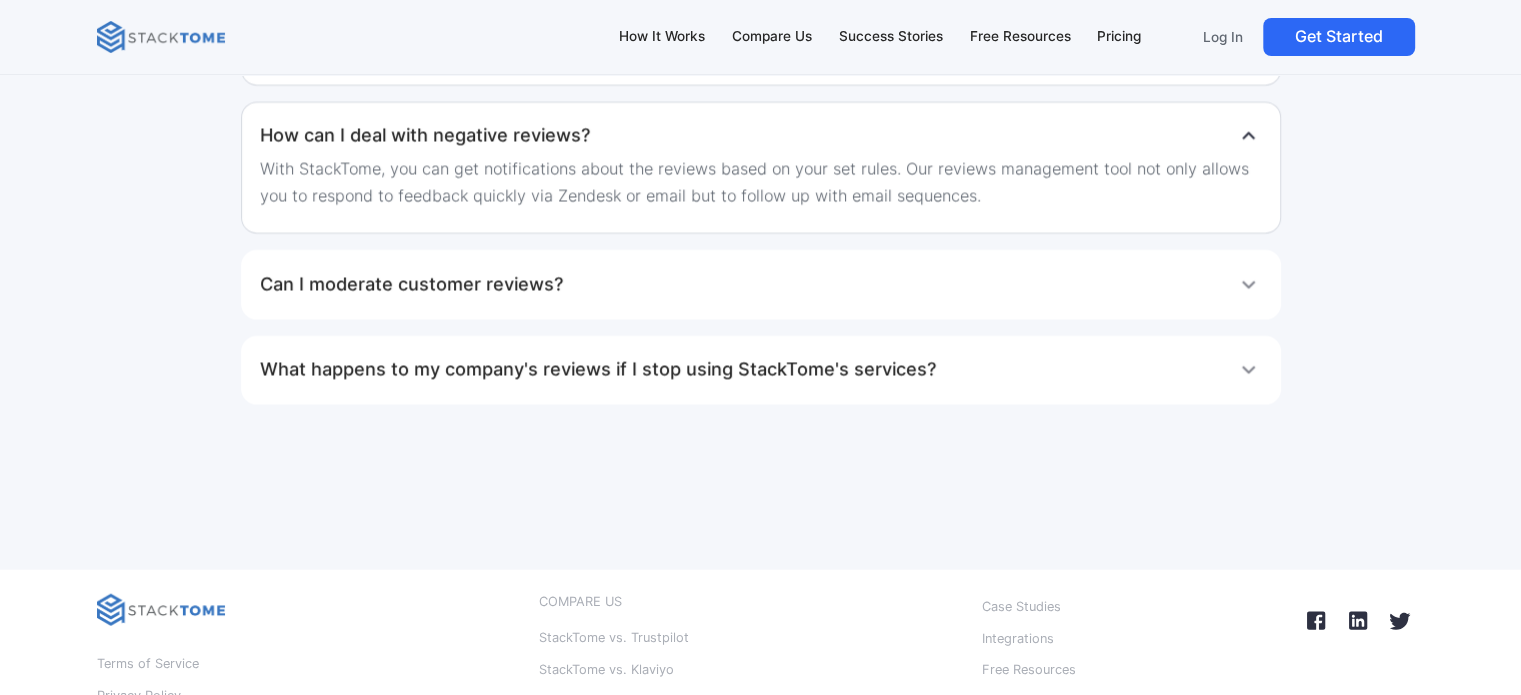 click on "Can I moderate customer reviews?" at bounding box center [411, 285] 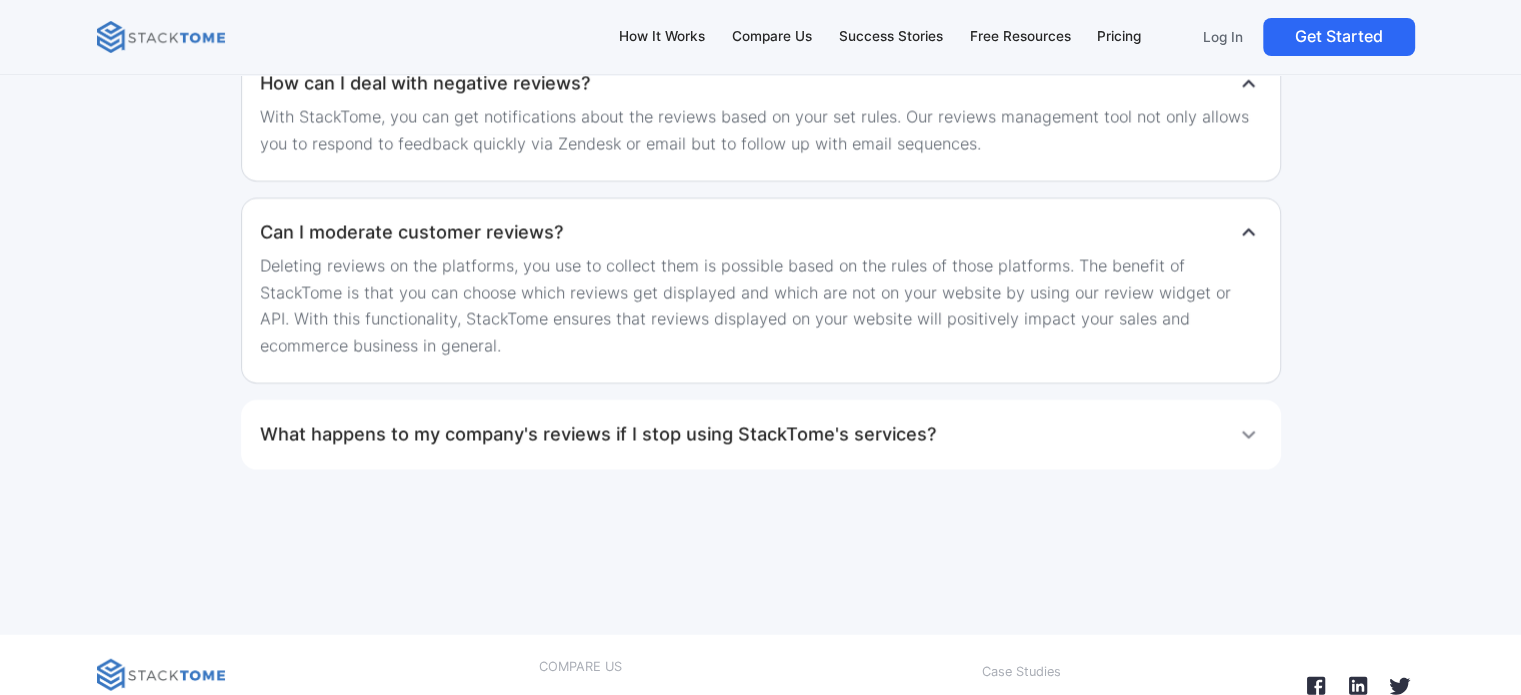 scroll, scrollTop: 12700, scrollLeft: 0, axis: vertical 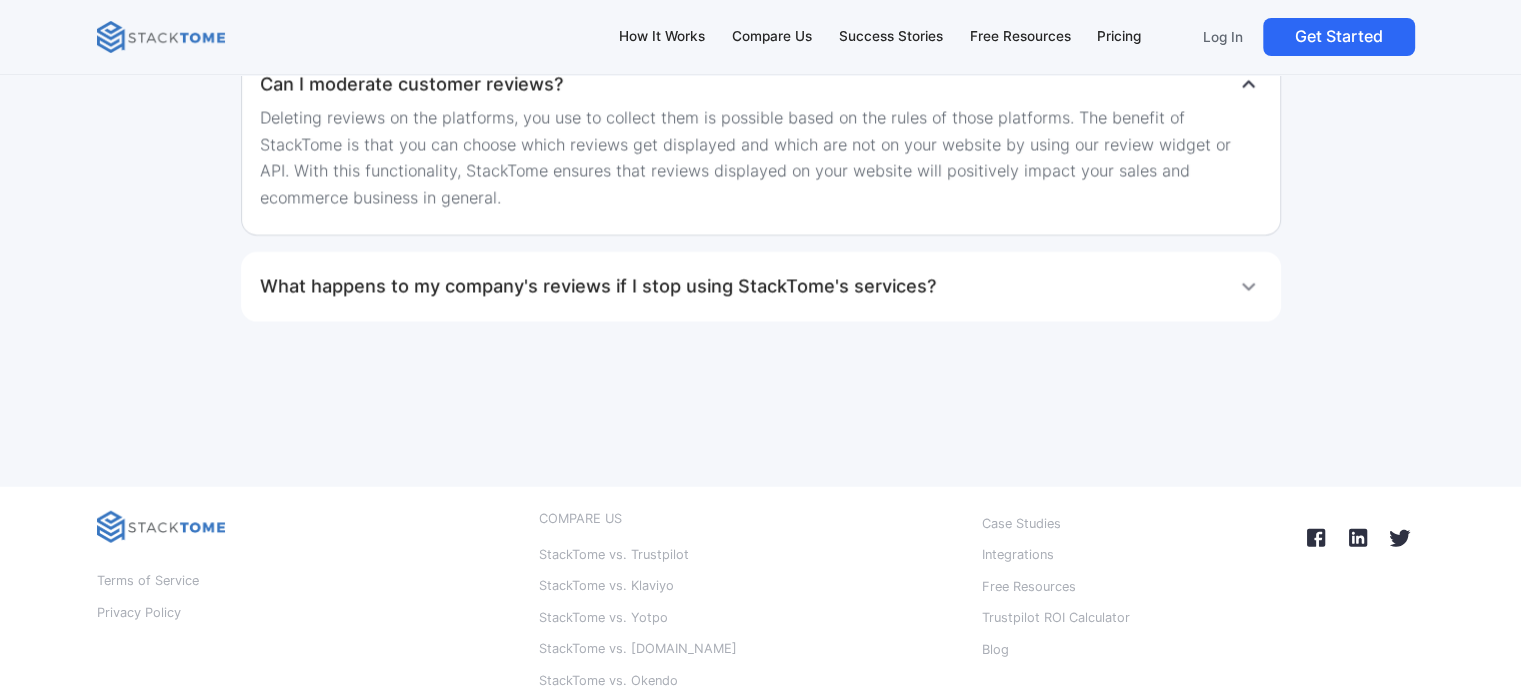 click on "What happens to my company's reviews if I stop using StackTome's services?" at bounding box center [598, 287] 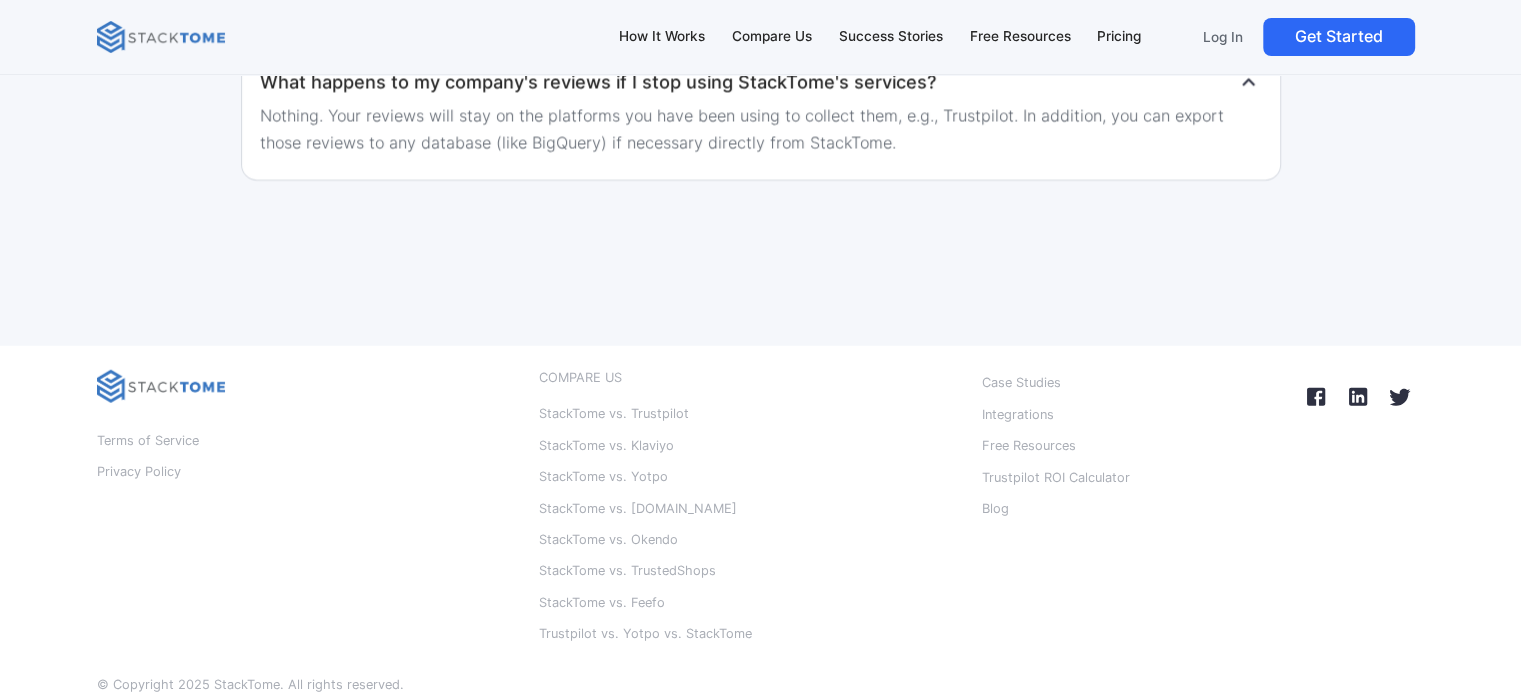 scroll, scrollTop: 12984, scrollLeft: 0, axis: vertical 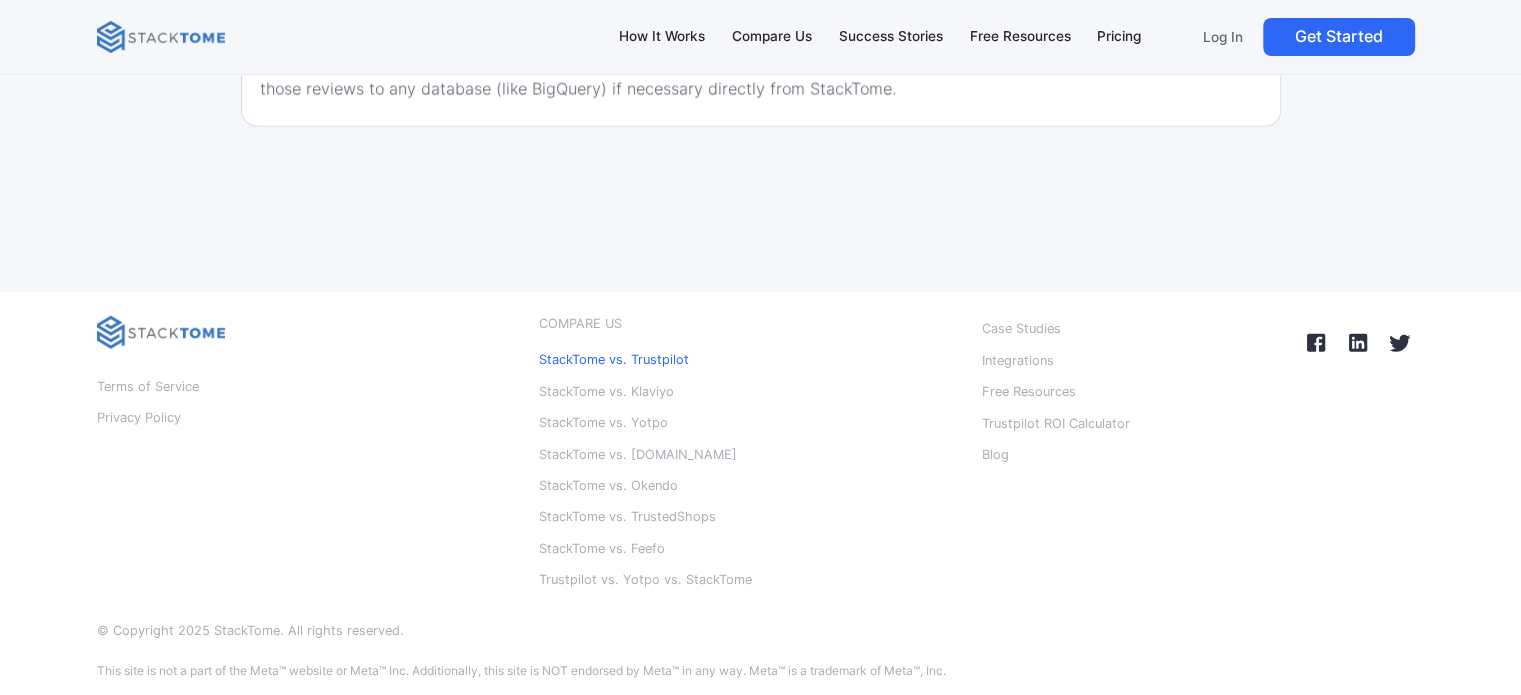 click on "StackTome vs. Trustpilot" at bounding box center [614, 360] 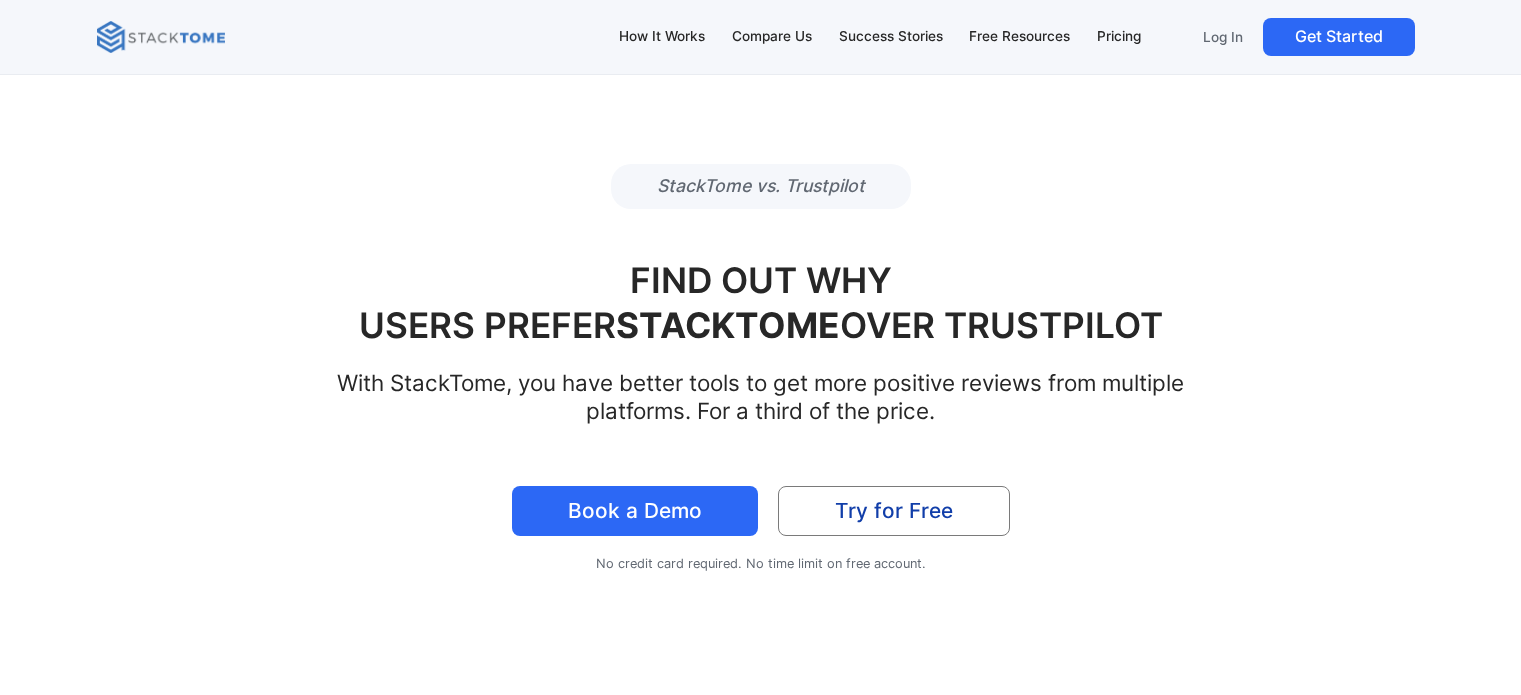 scroll, scrollTop: 2299, scrollLeft: 0, axis: vertical 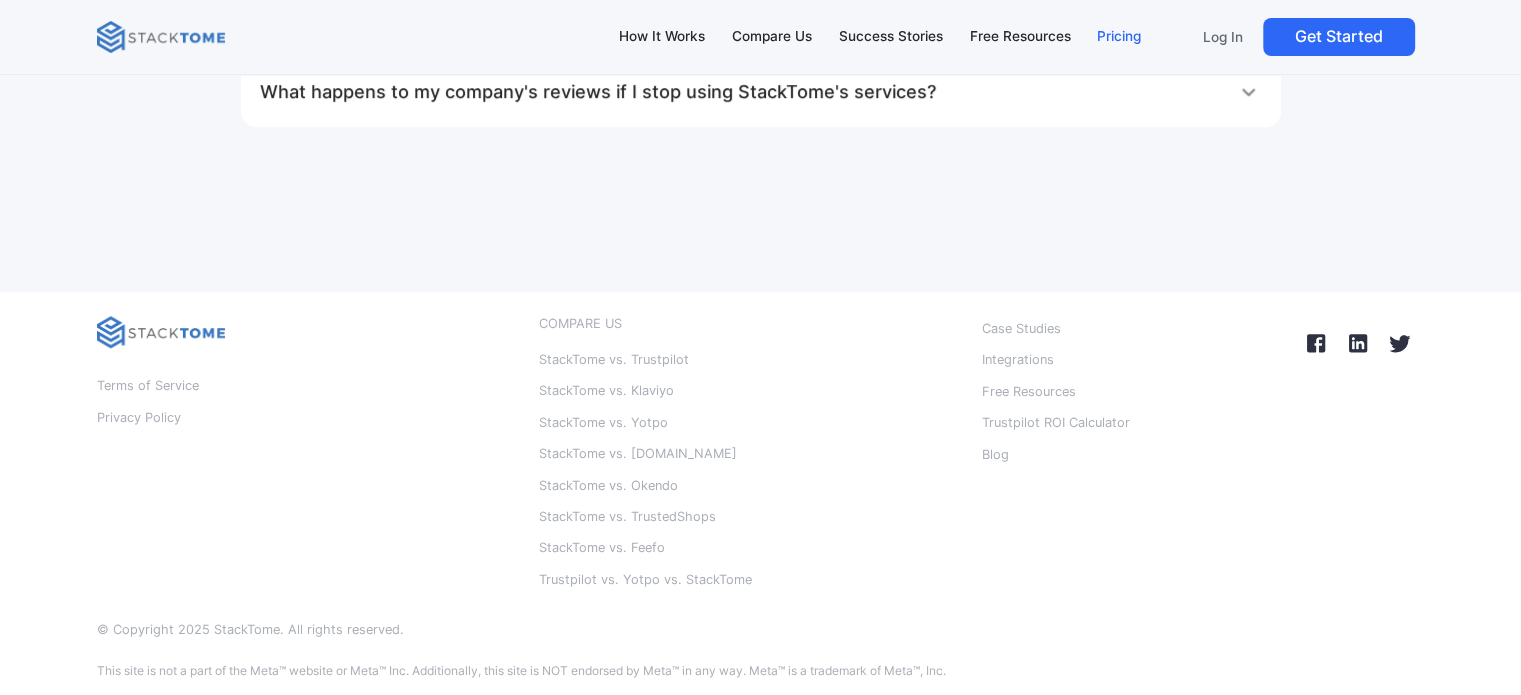 click on "Pricing" at bounding box center [1119, 37] 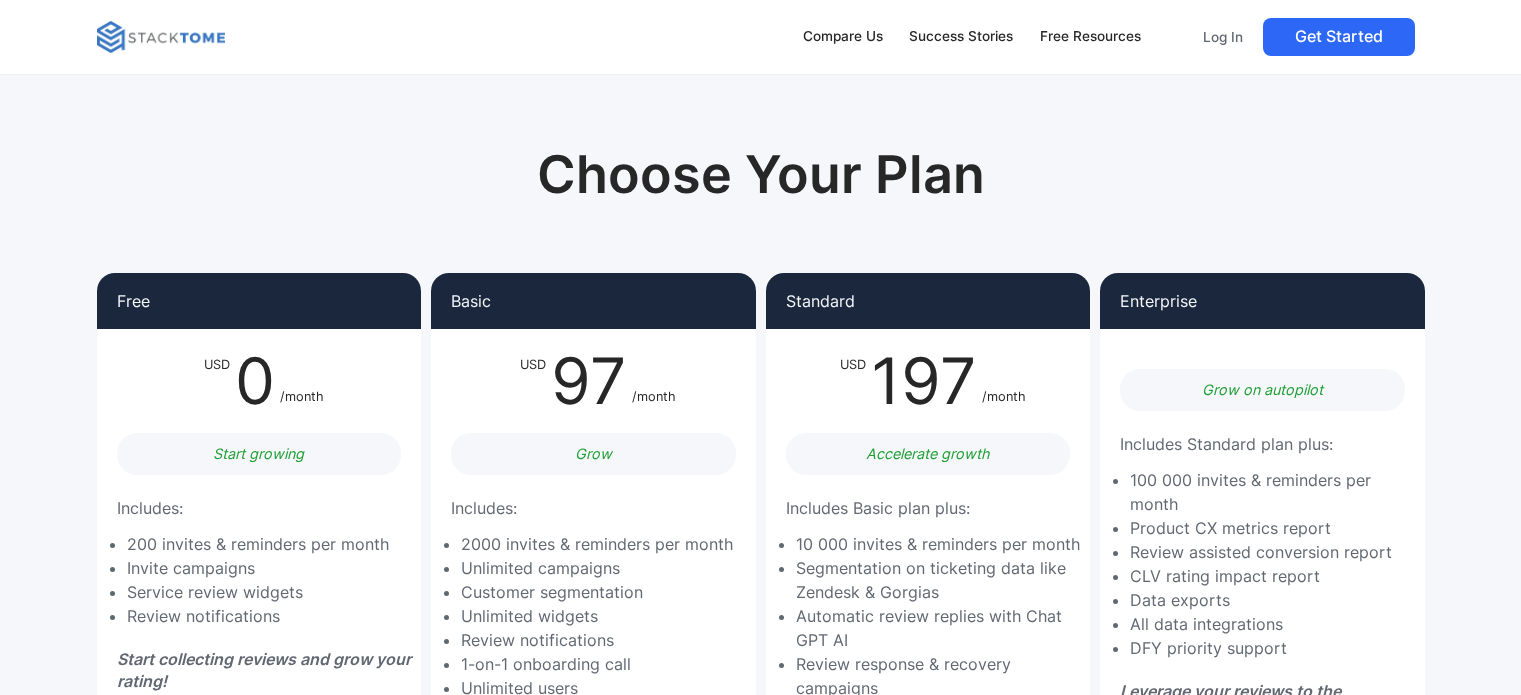scroll, scrollTop: 0, scrollLeft: 0, axis: both 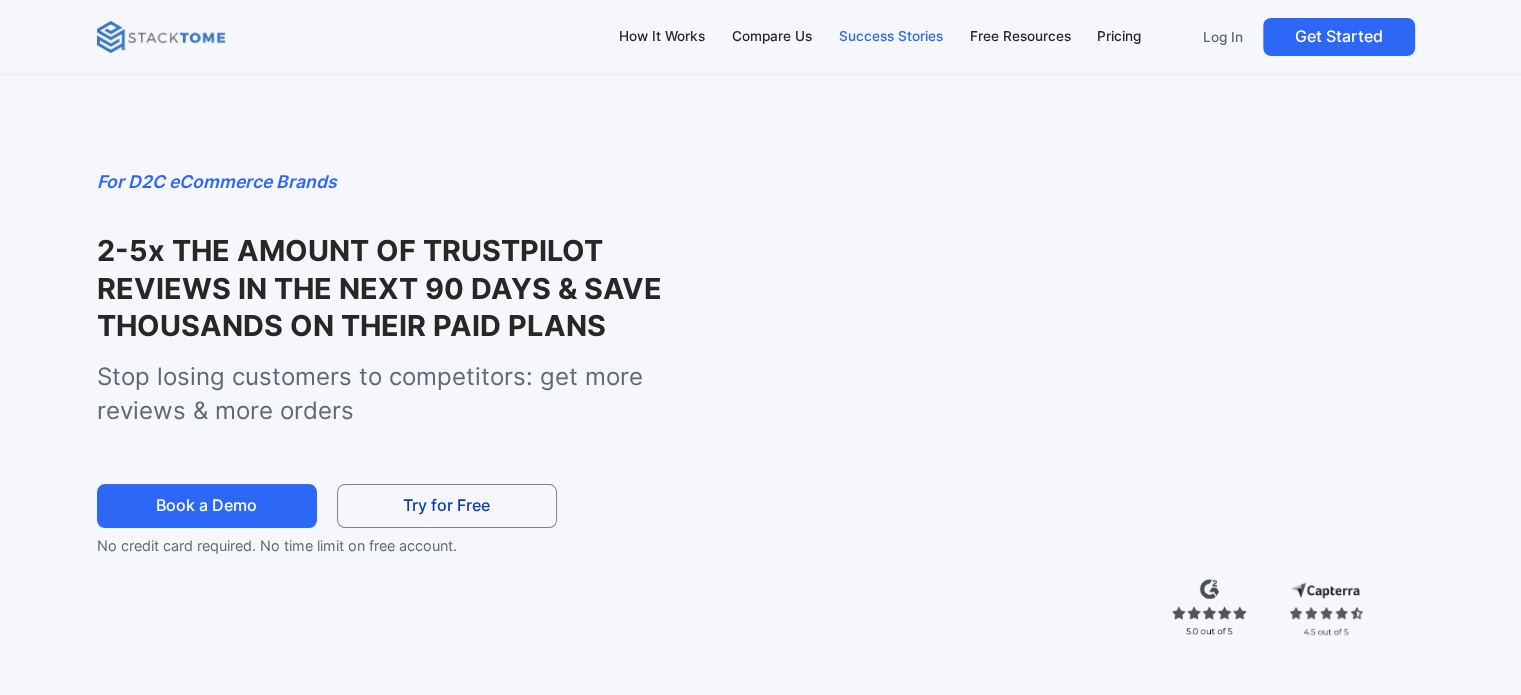 click on "Success Stories" at bounding box center (891, 37) 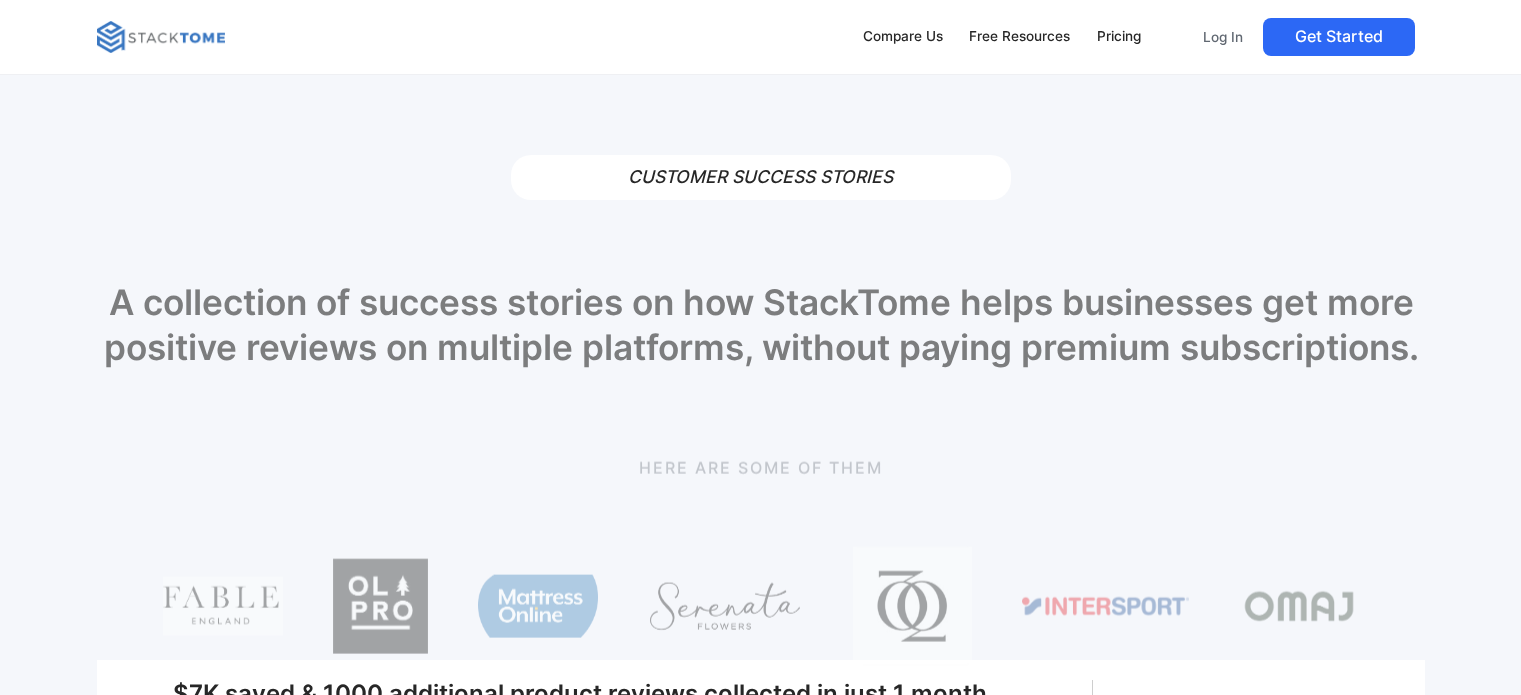 scroll, scrollTop: 0, scrollLeft: 0, axis: both 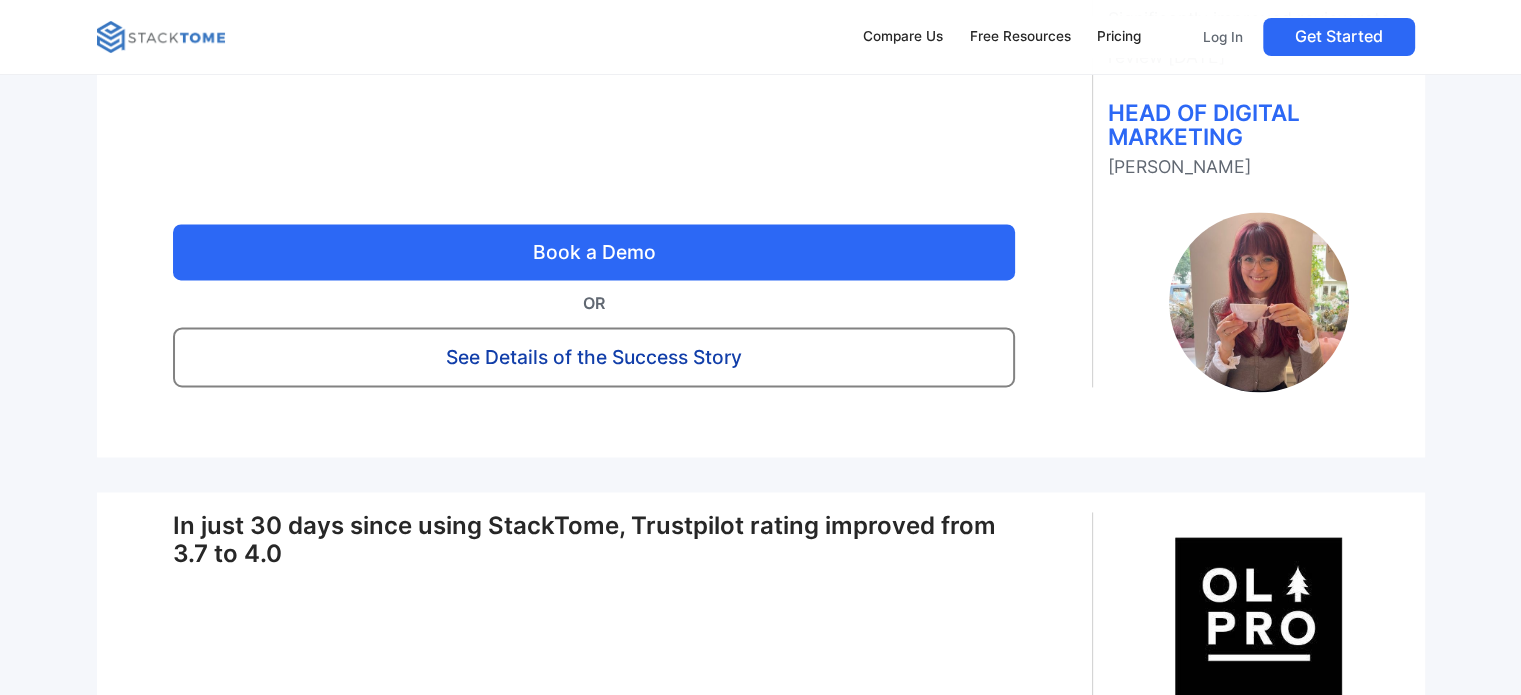 click on "See Details of the Success Story" at bounding box center (594, 357) 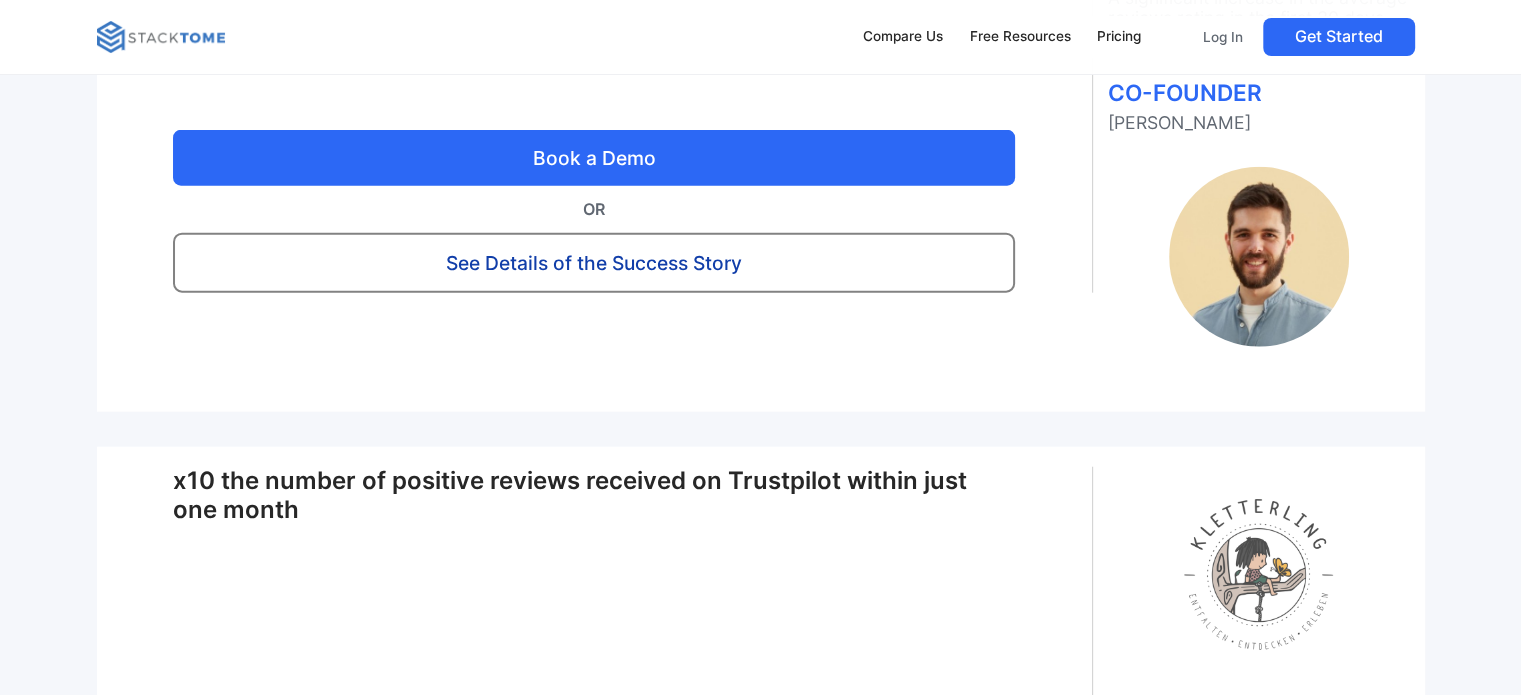 scroll, scrollTop: 4884, scrollLeft: 0, axis: vertical 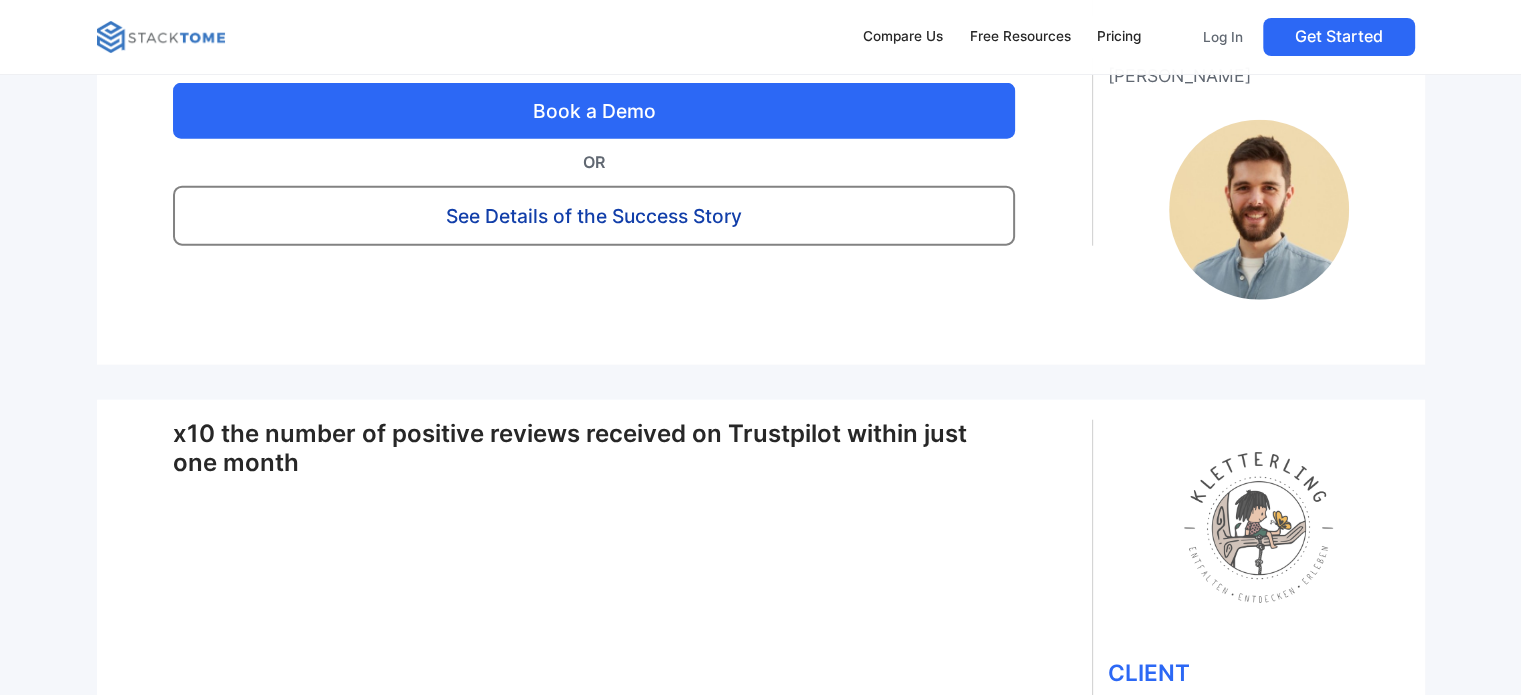 click on "See Details of the Success Story" at bounding box center (594, 216) 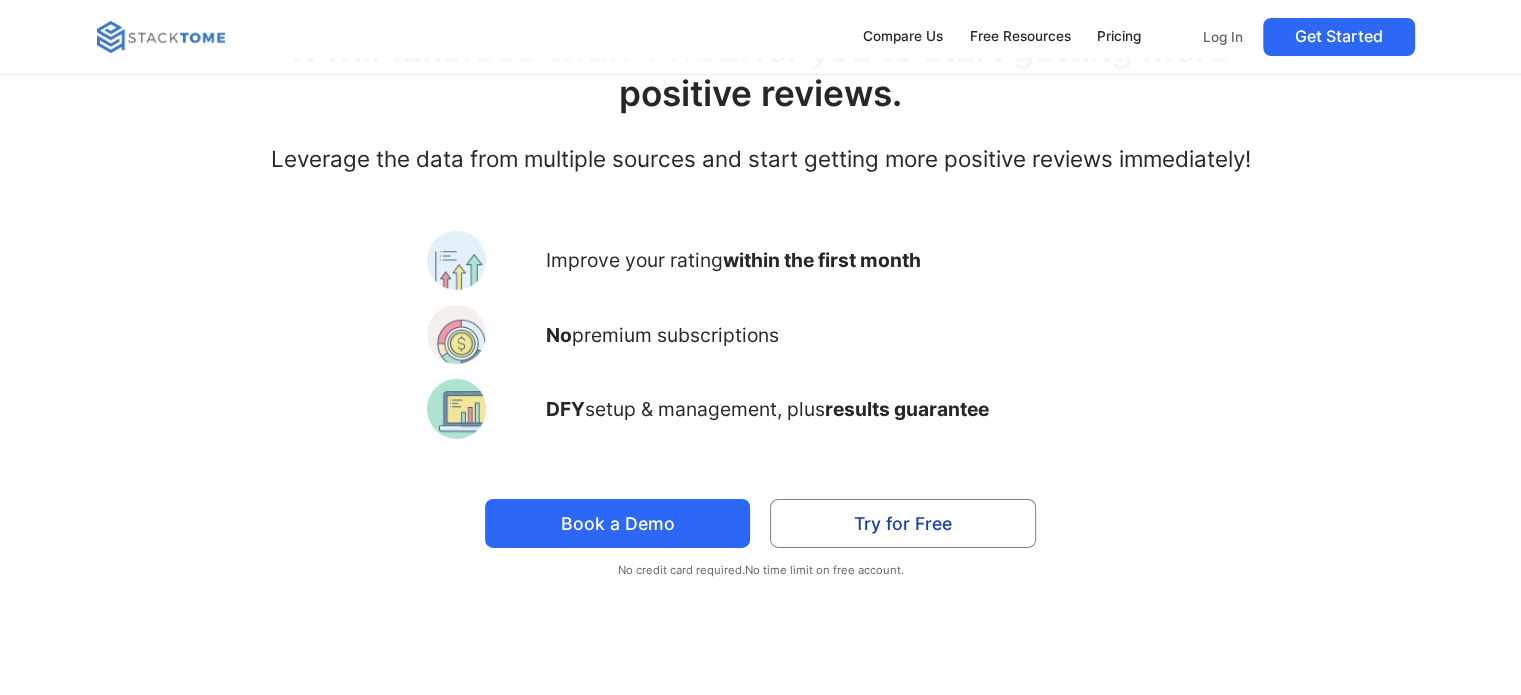 scroll, scrollTop: 6220, scrollLeft: 0, axis: vertical 